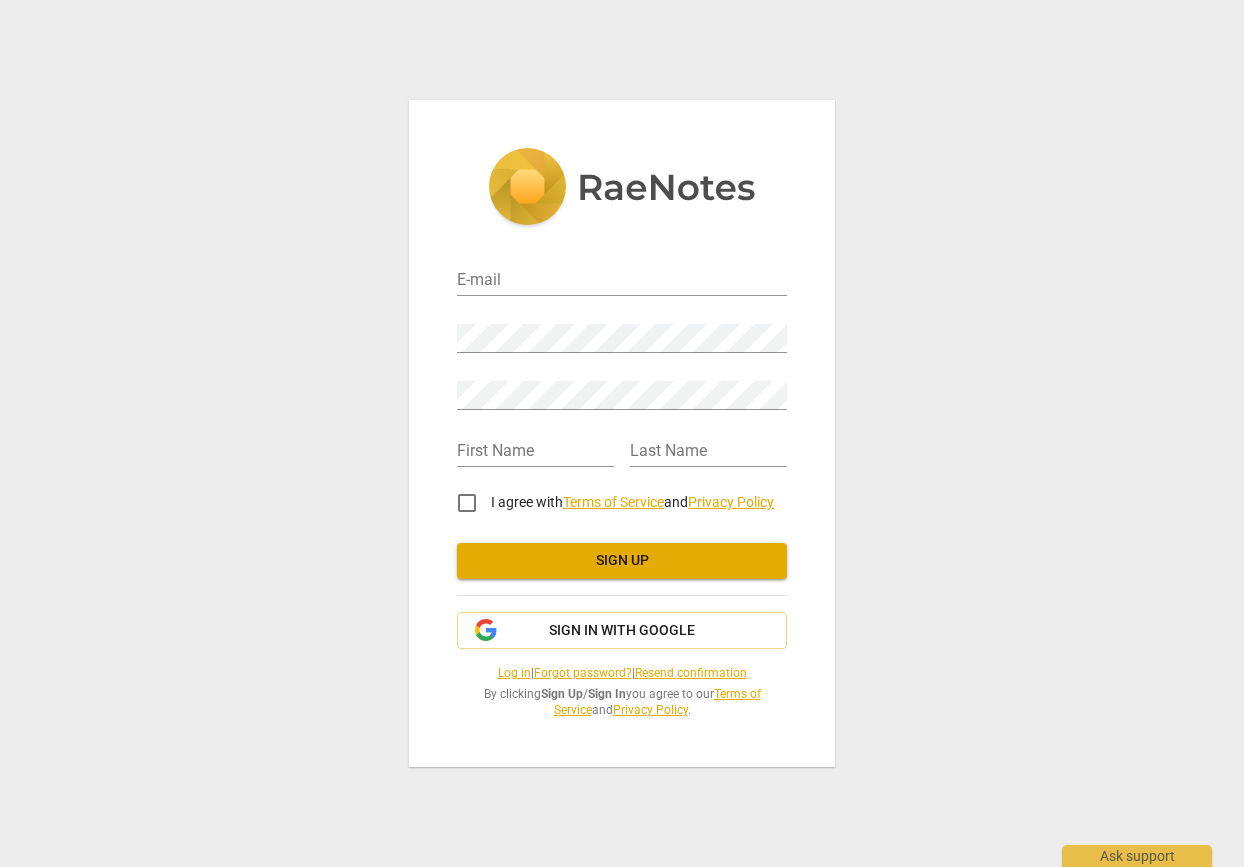 scroll, scrollTop: 0, scrollLeft: 0, axis: both 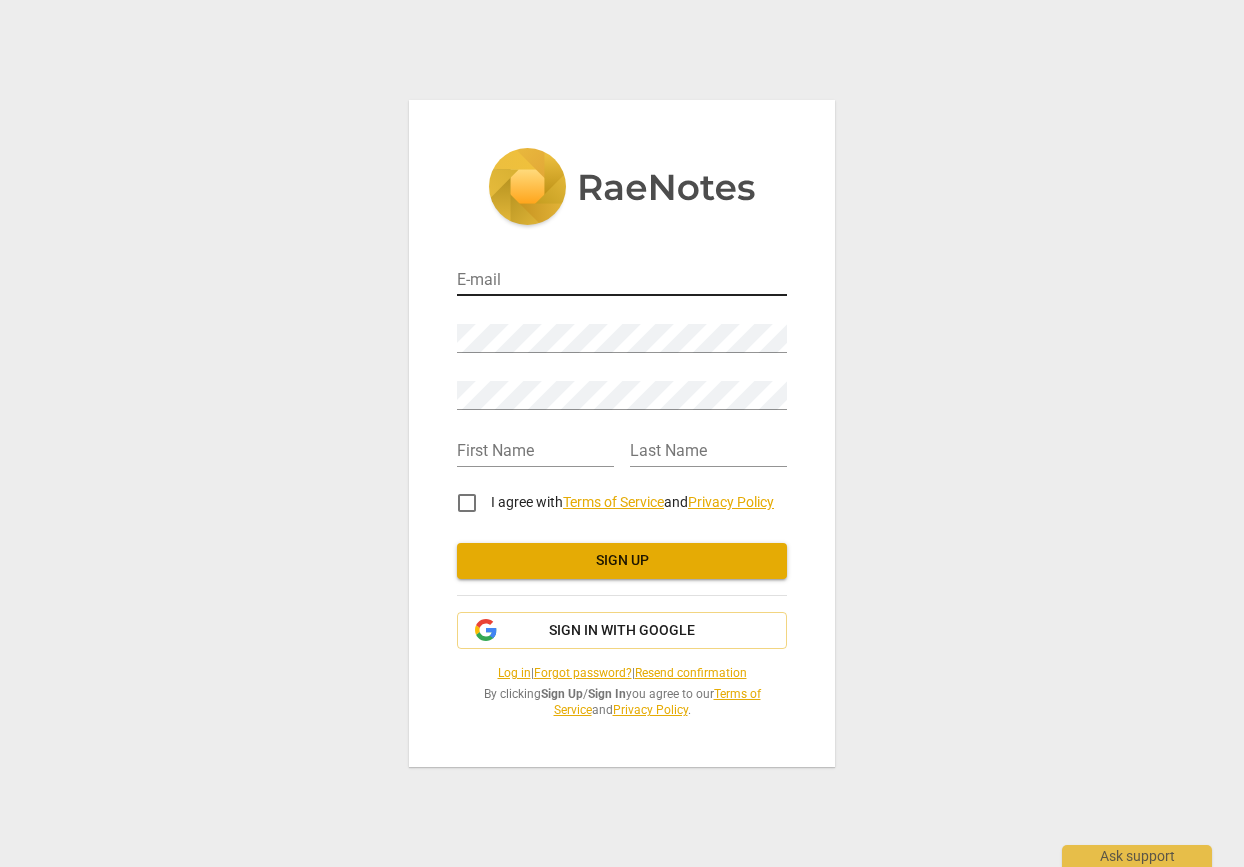 click at bounding box center [622, 281] 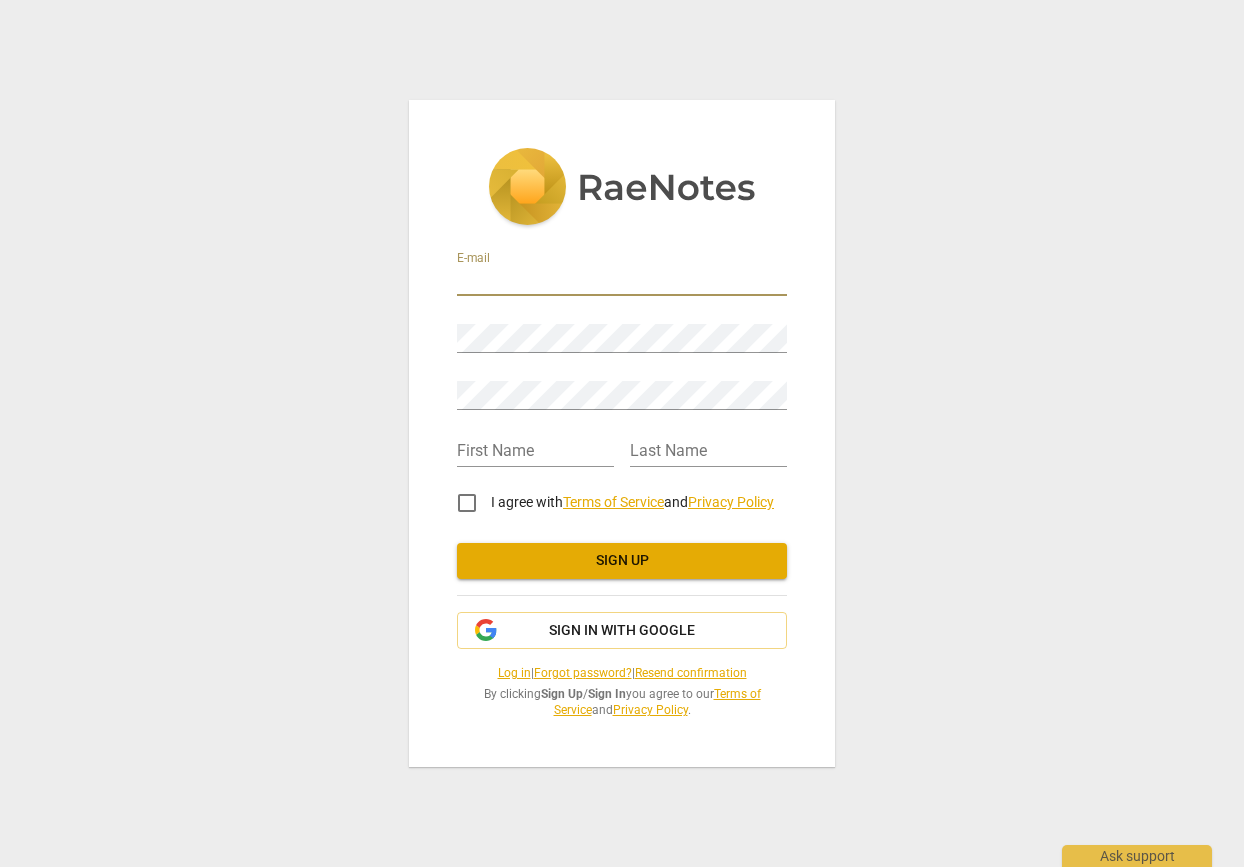 type on "[PERSON_NAME][EMAIL_ADDRESS][PERSON_NAME][DOMAIN_NAME]" 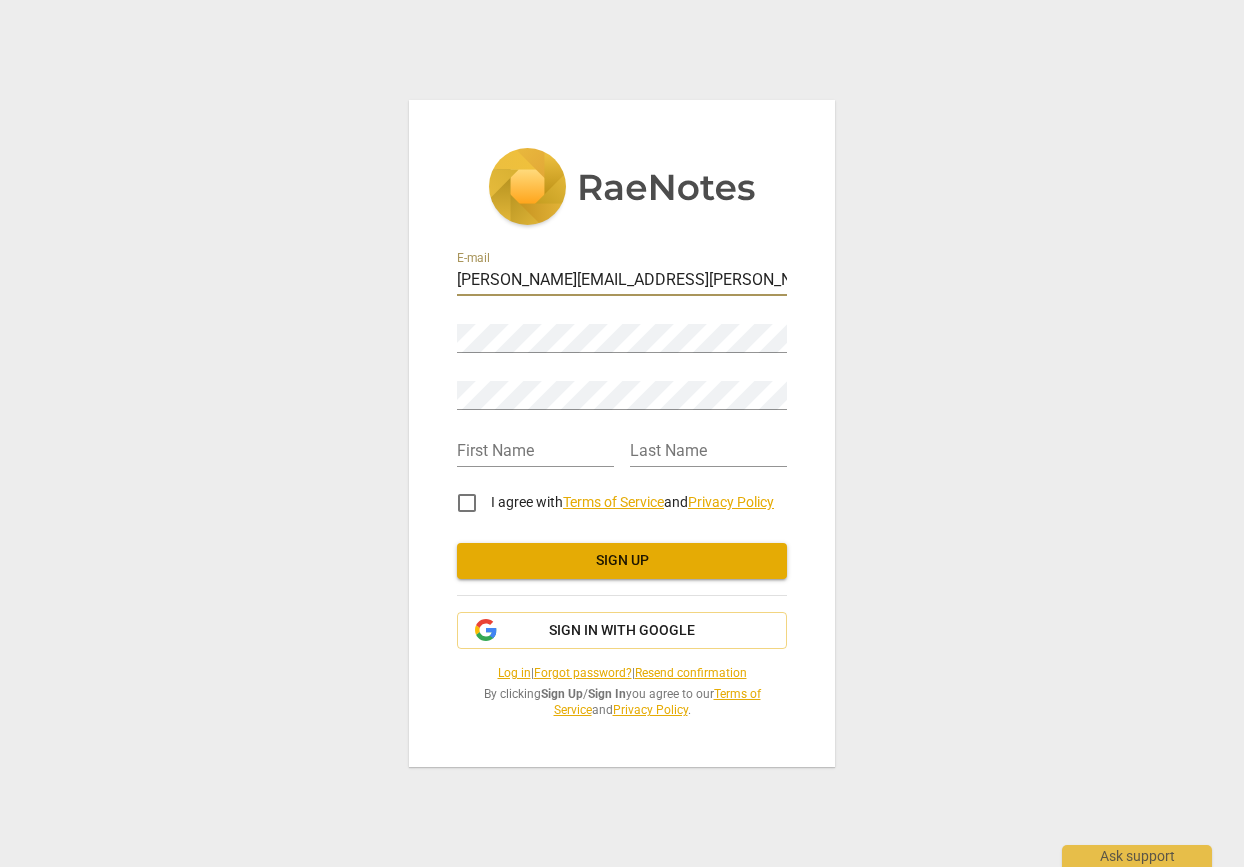 type on "Alice" 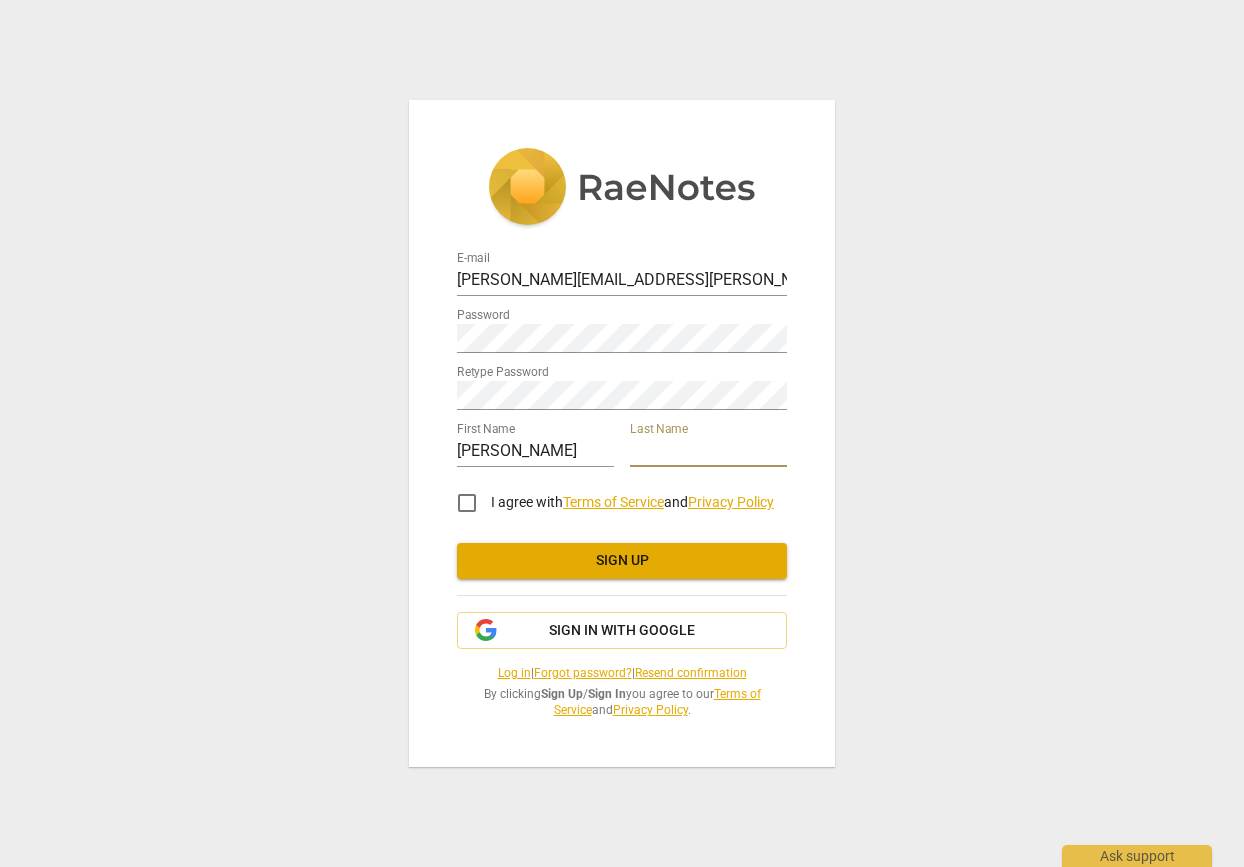 click at bounding box center [708, 452] 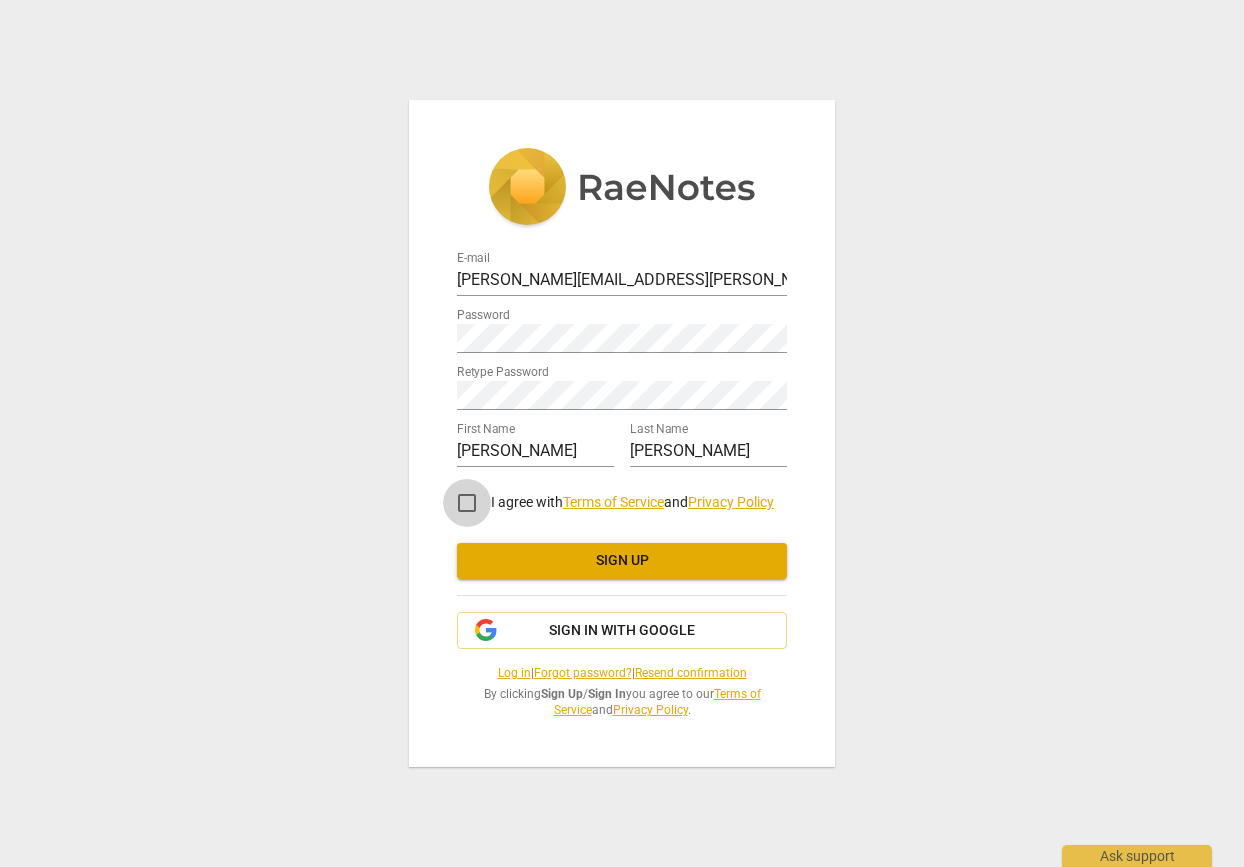 click on "I agree with  Terms of Service  and  Privacy Policy" at bounding box center (467, 503) 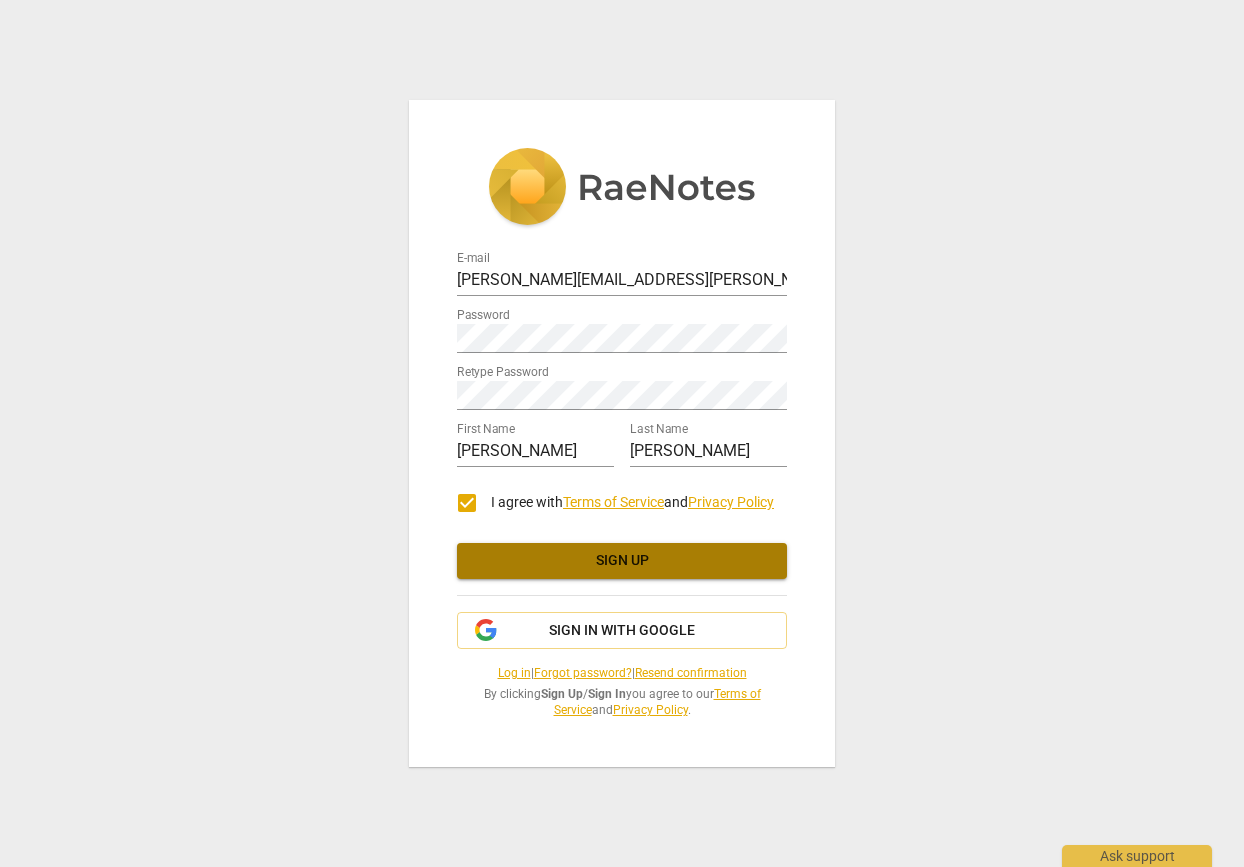 click on "Sign up" at bounding box center [622, 561] 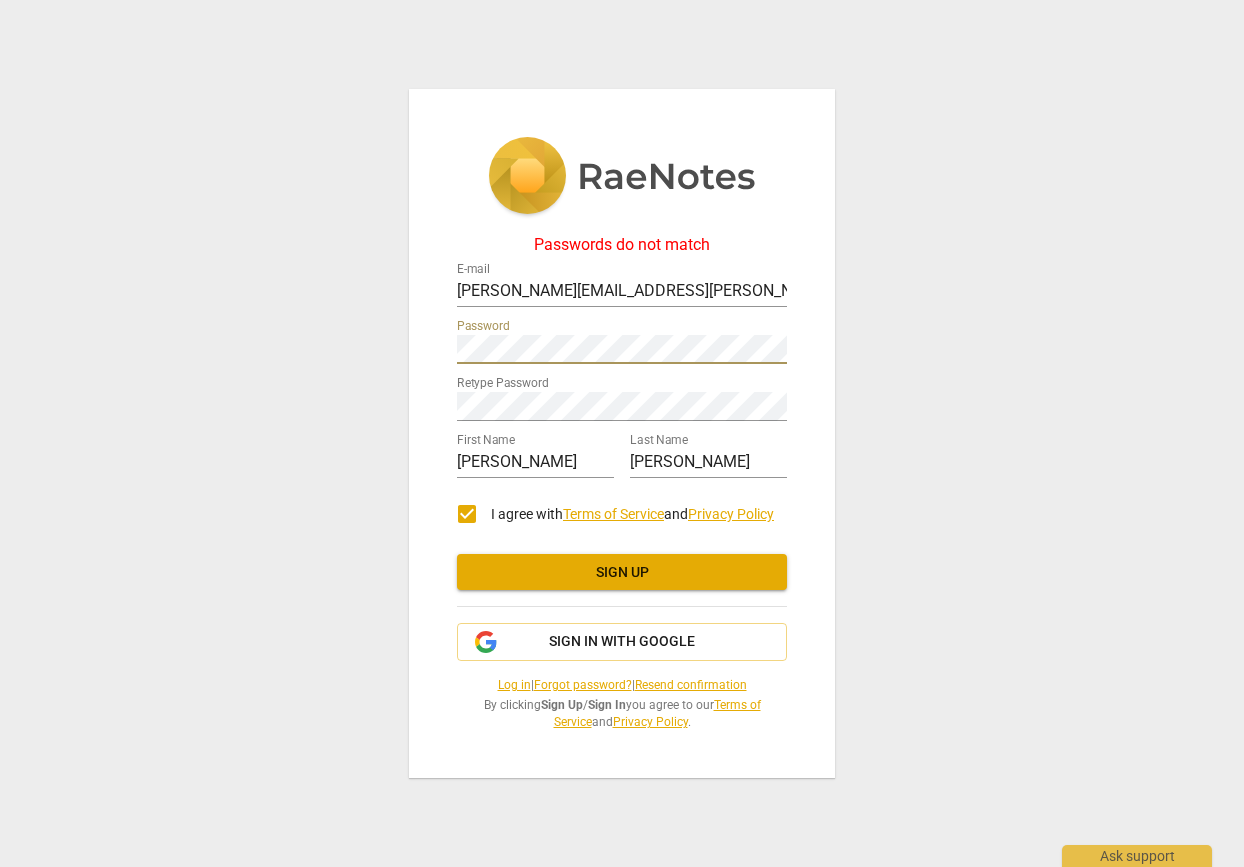 click on "Passwords do not match E-mail alice.b.mckee@gmail.com Password Retype Password First Name Alice Last Name McKee I agree with  Terms of Service  and  Privacy Policy Sign up Sign in with Google Log in    |    Forgot password?    |    Resend confirmation By clicking  Sign Up / Sign In  you agree to our  Terms of Service  and  Privacy Policy ." at bounding box center (622, 433) 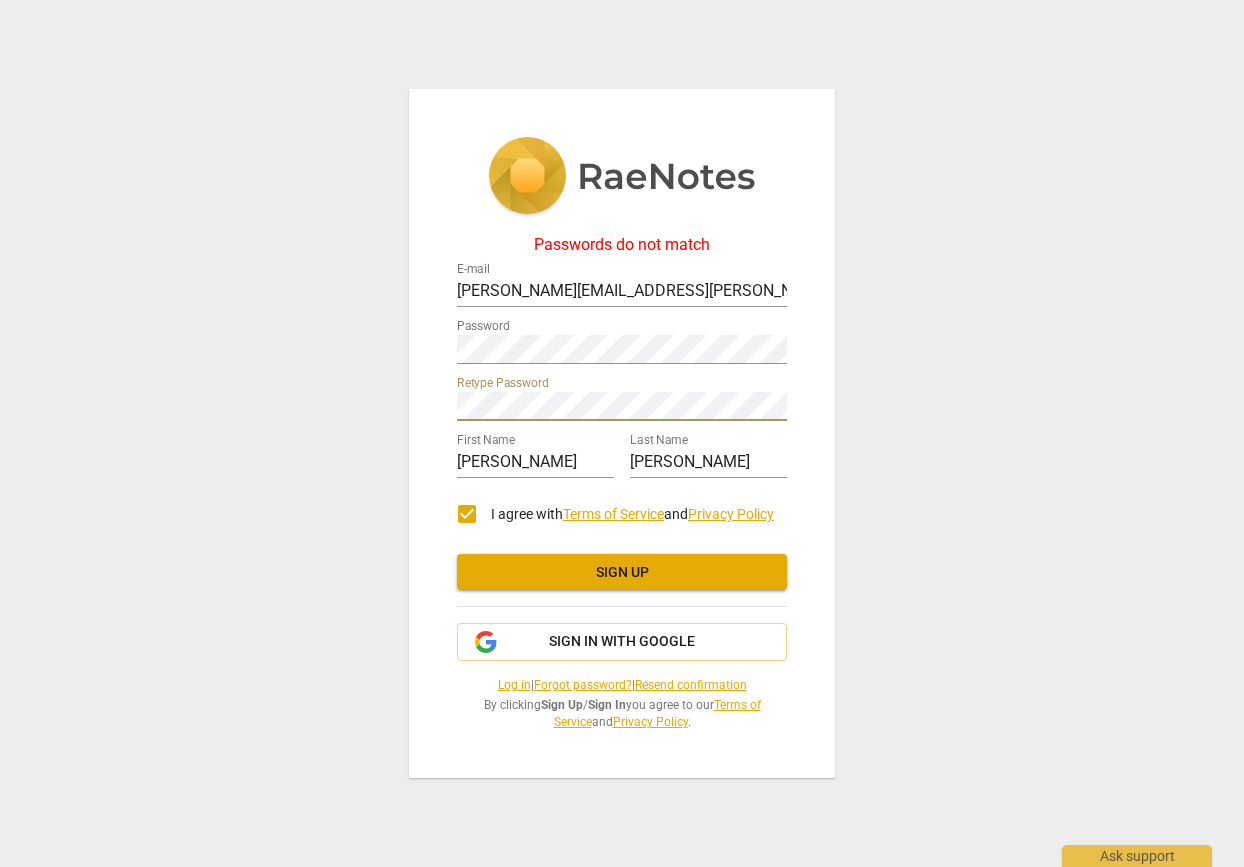 click on "Passwords do not match E-mail alice.b.mckee@gmail.com Password Retype Password First Name Alice Last Name McKee I agree with  Terms of Service  and  Privacy Policy Sign up Sign in with Google Log in    |    Forgot password?    |    Resend confirmation By clicking  Sign Up / Sign In  you agree to our  Terms of Service  and  Privacy Policy ." at bounding box center (622, 433) 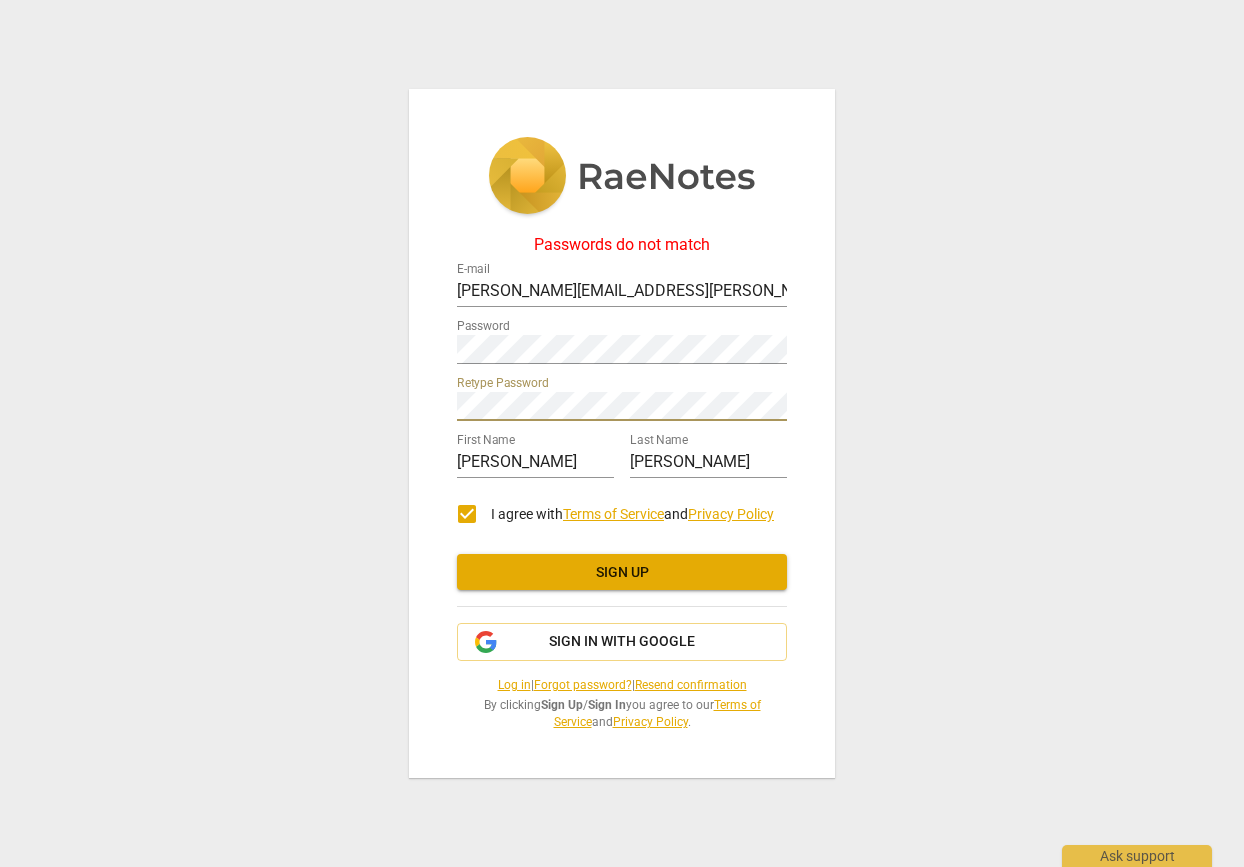 click on "Sign up" at bounding box center [622, 573] 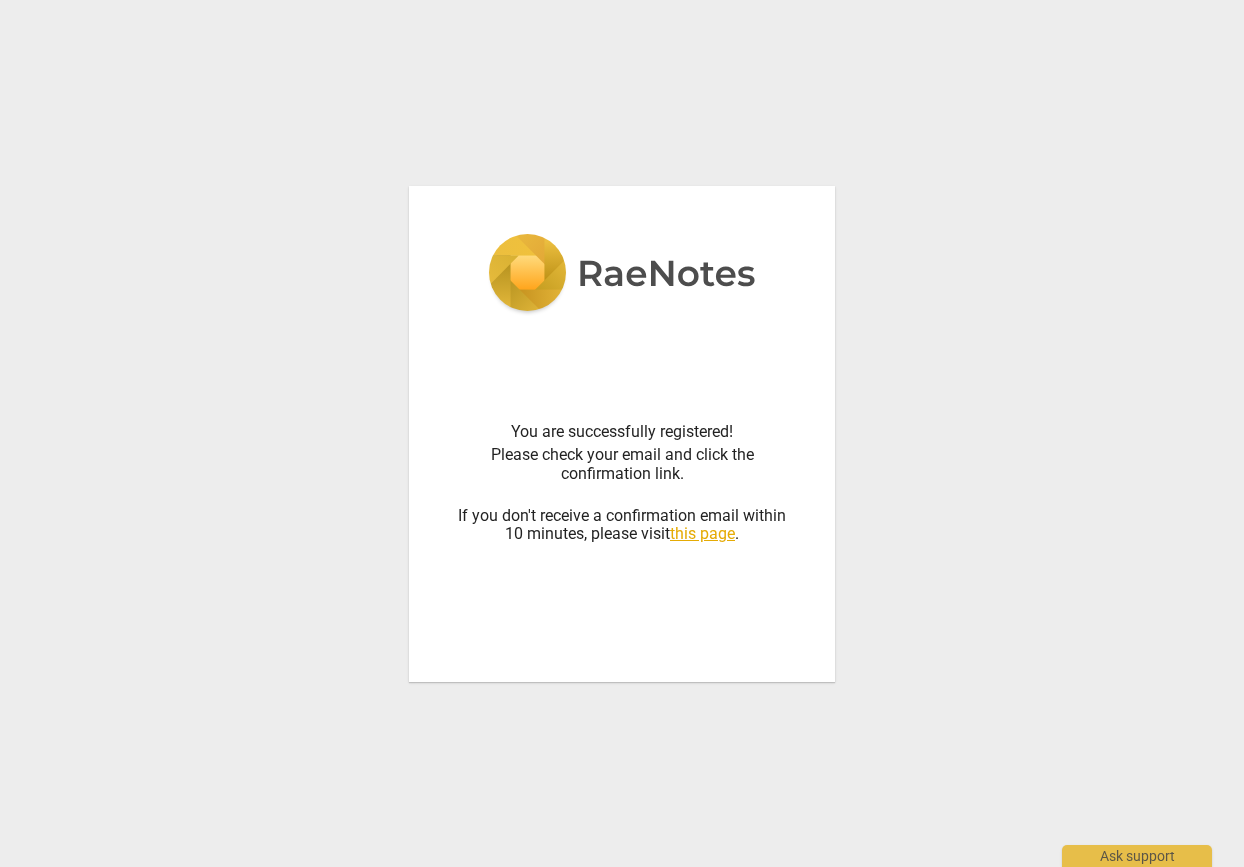 click on "this page" at bounding box center (702, 533) 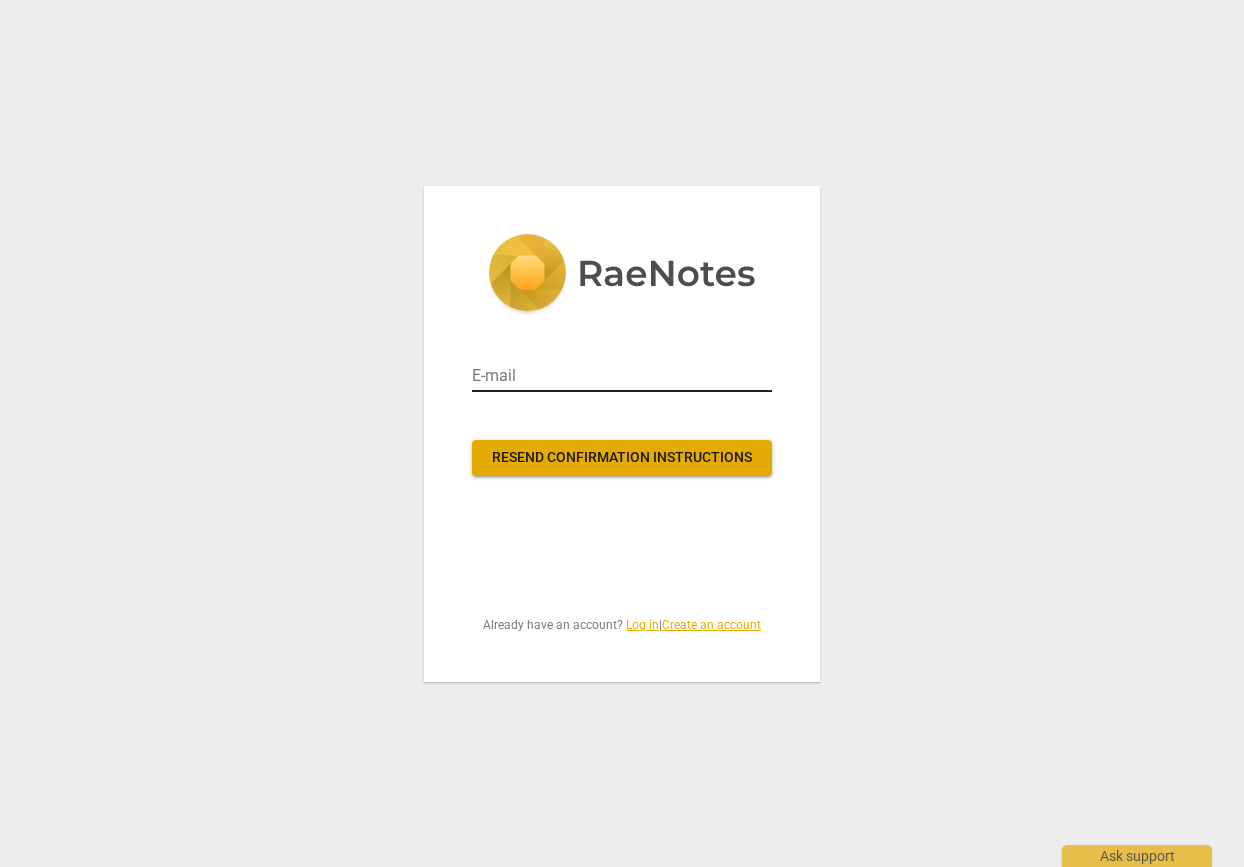 click at bounding box center (622, 376) 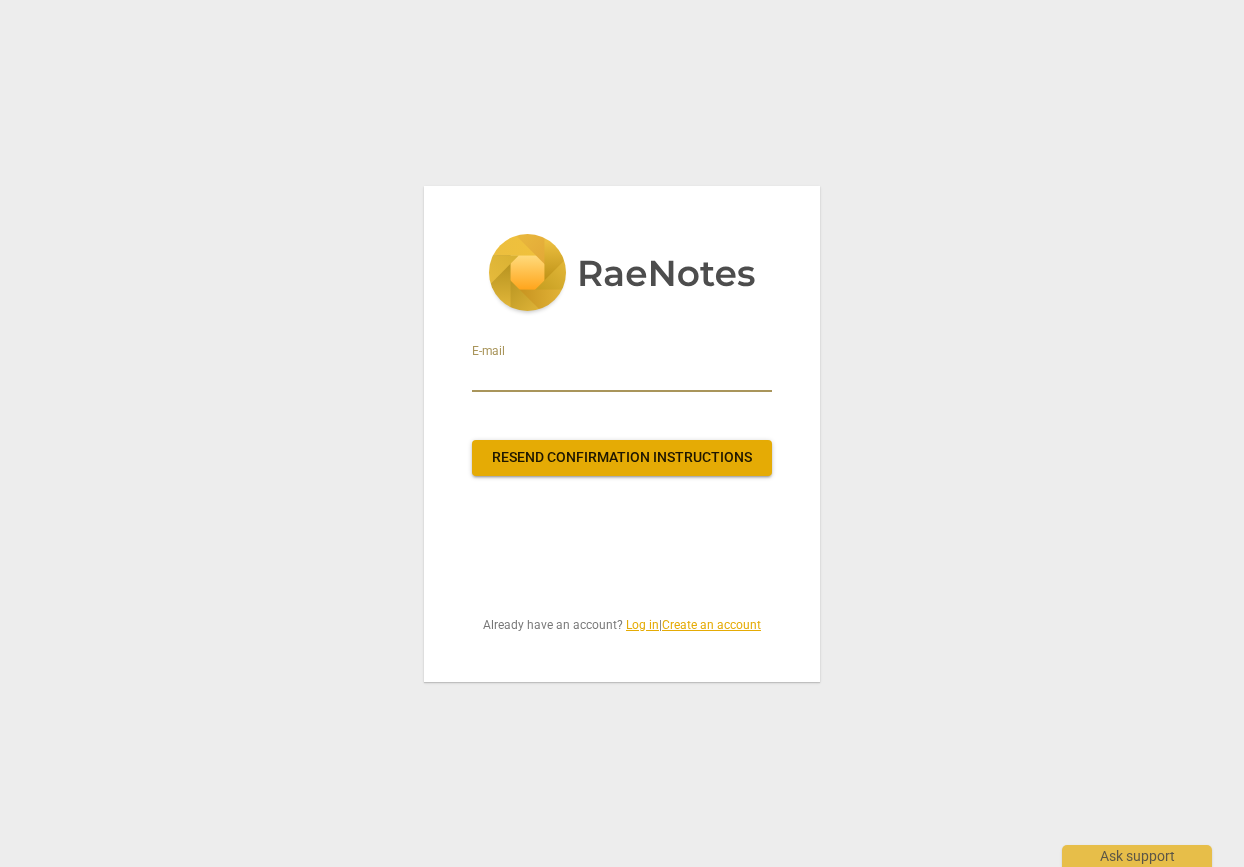 type on "[PERSON_NAME][EMAIL_ADDRESS][PERSON_NAME][DOMAIN_NAME]" 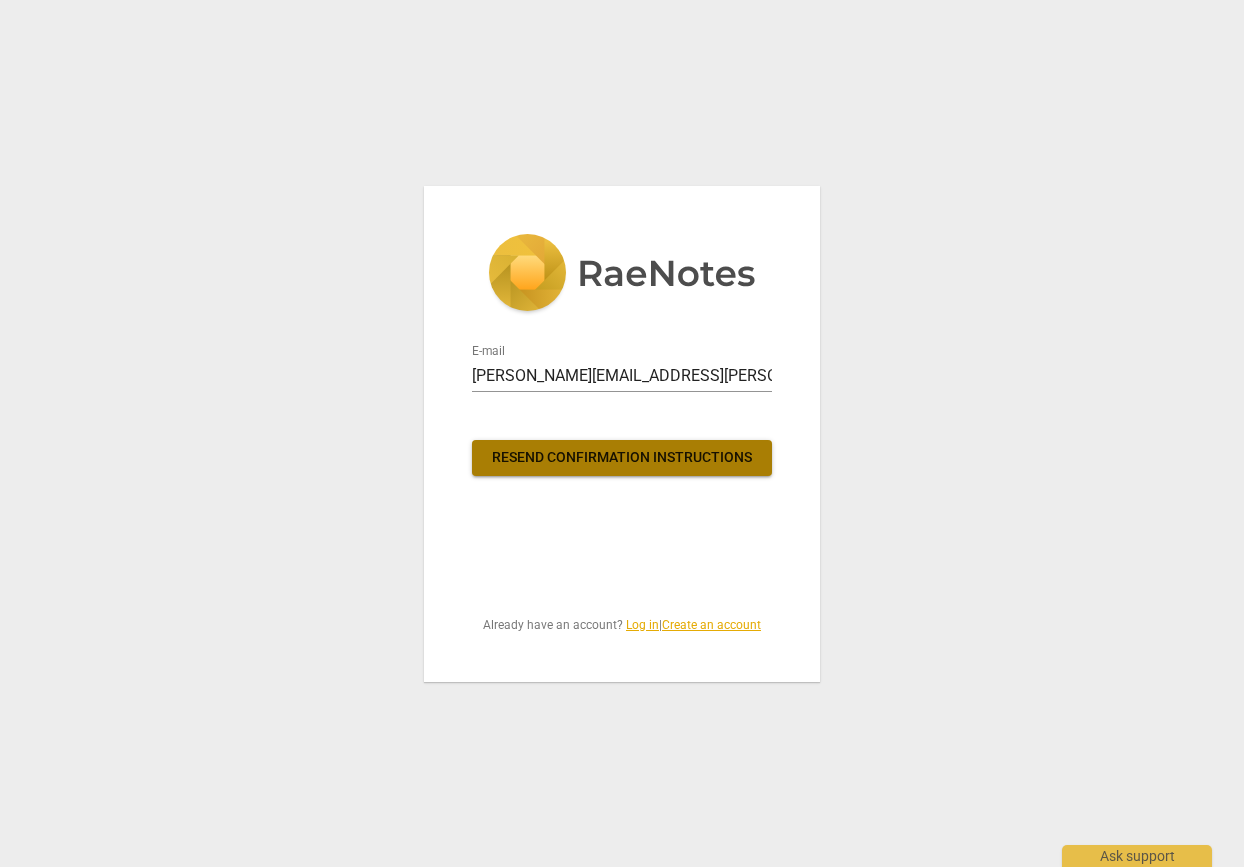 click on "Resend confirmation instructions" at bounding box center (622, 458) 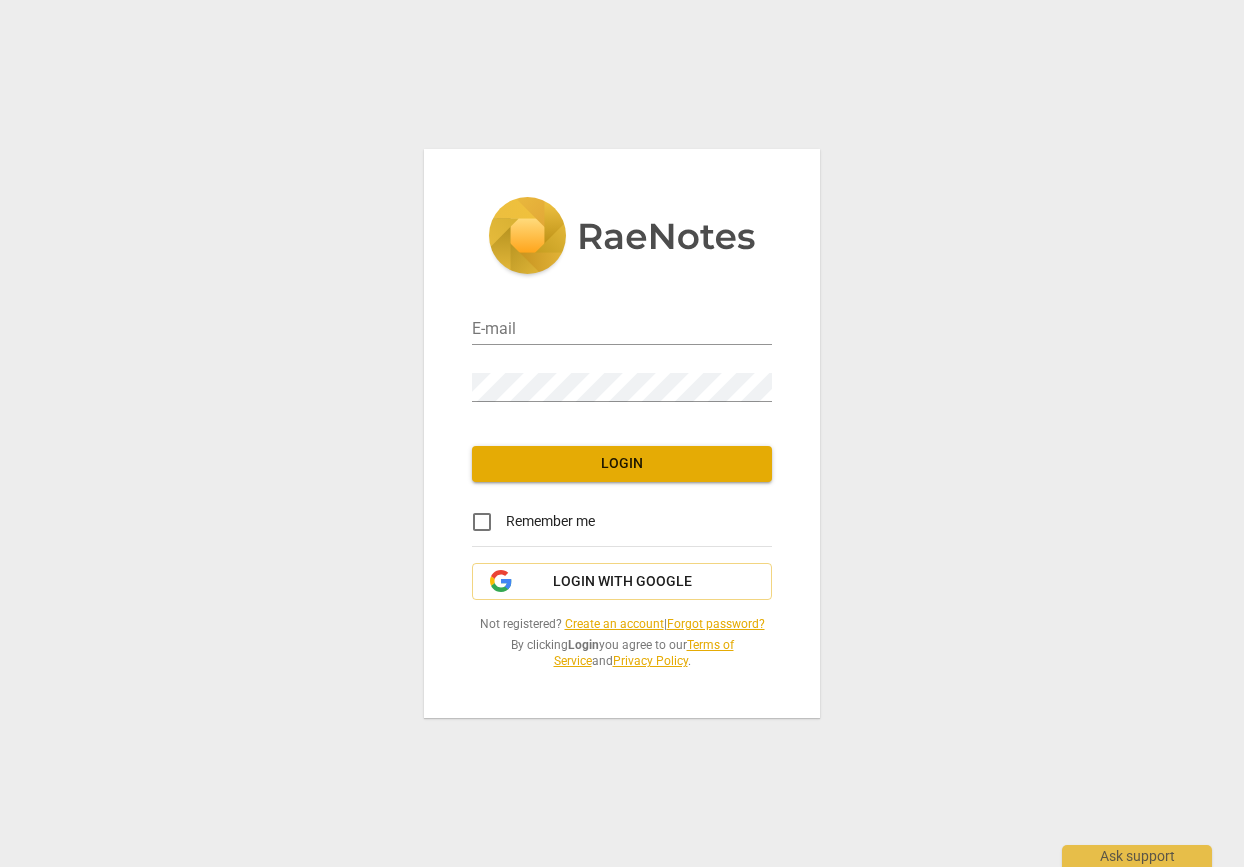 scroll, scrollTop: 0, scrollLeft: 0, axis: both 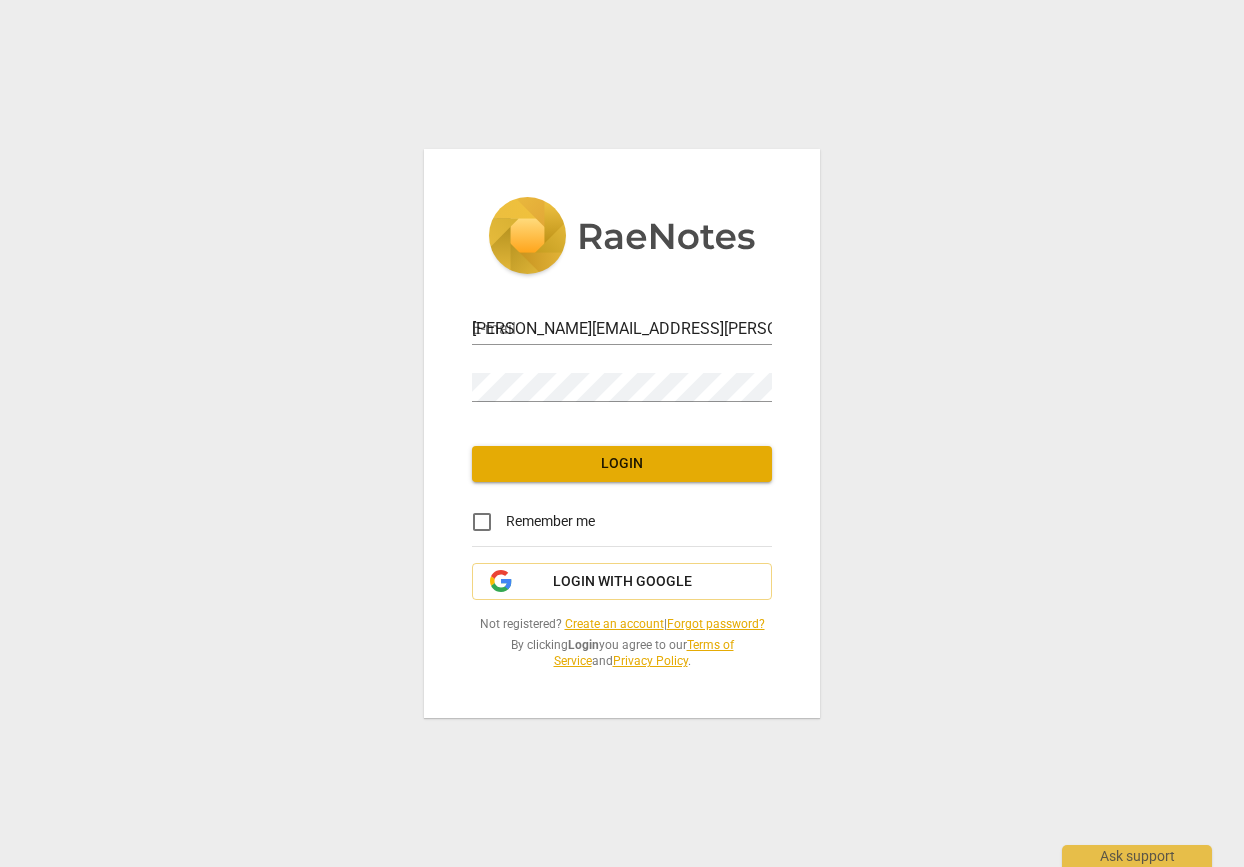 click on "Login" at bounding box center [622, 464] 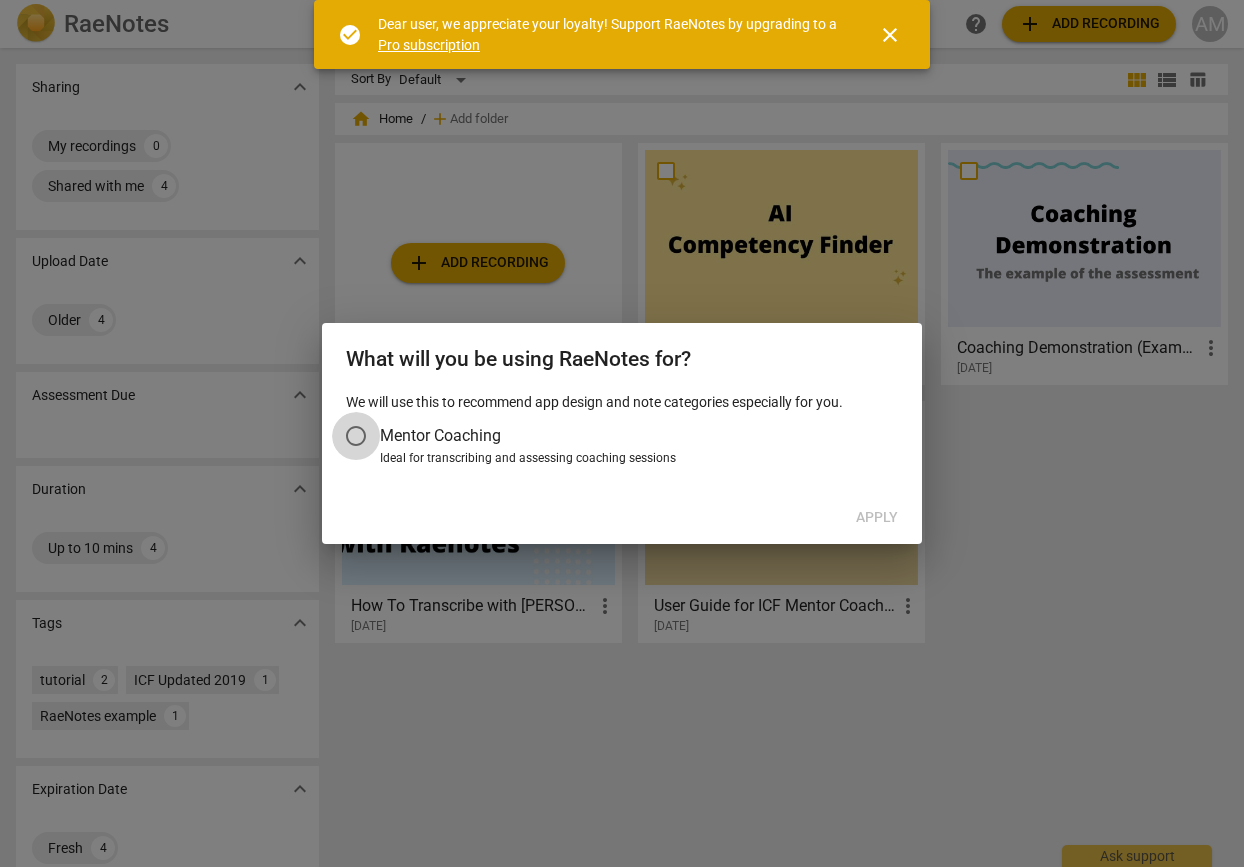 click on "Mentor Coaching" at bounding box center [356, 436] 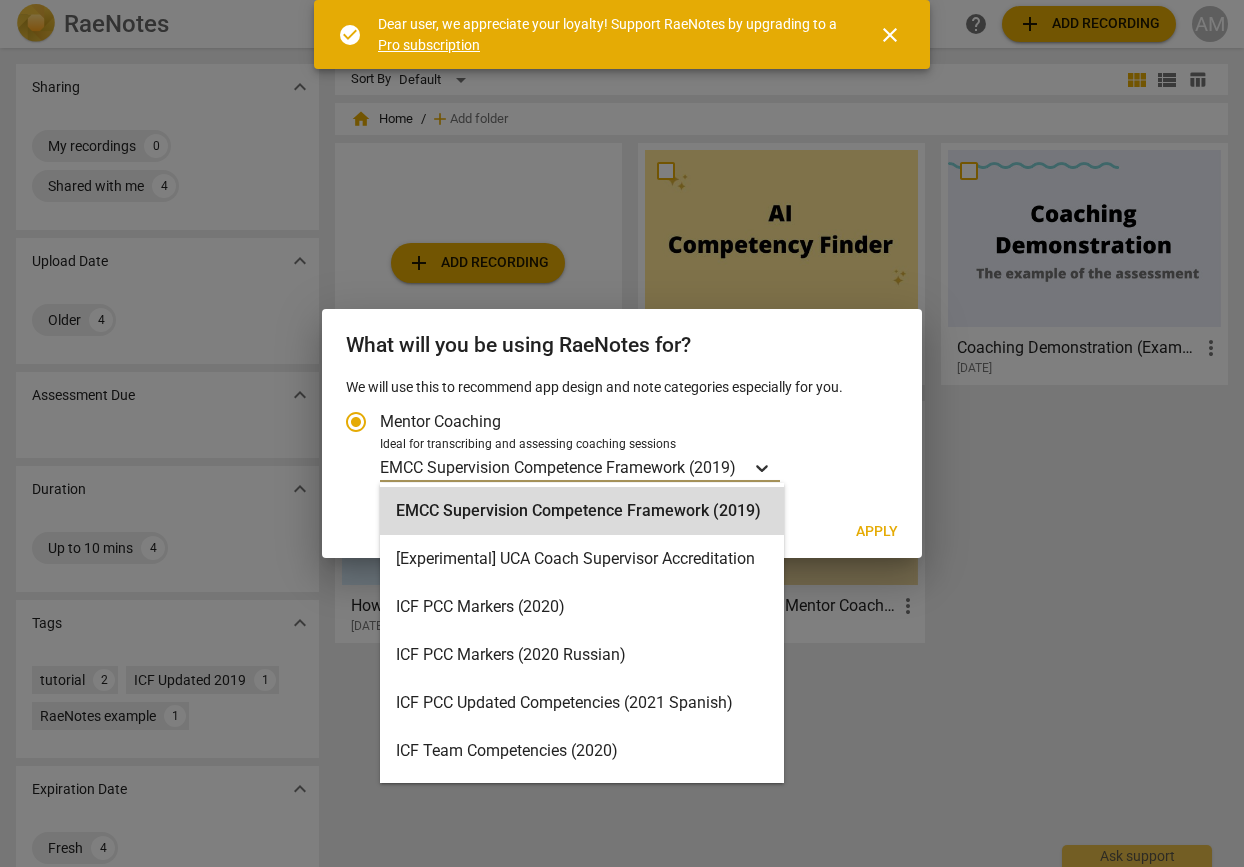 click 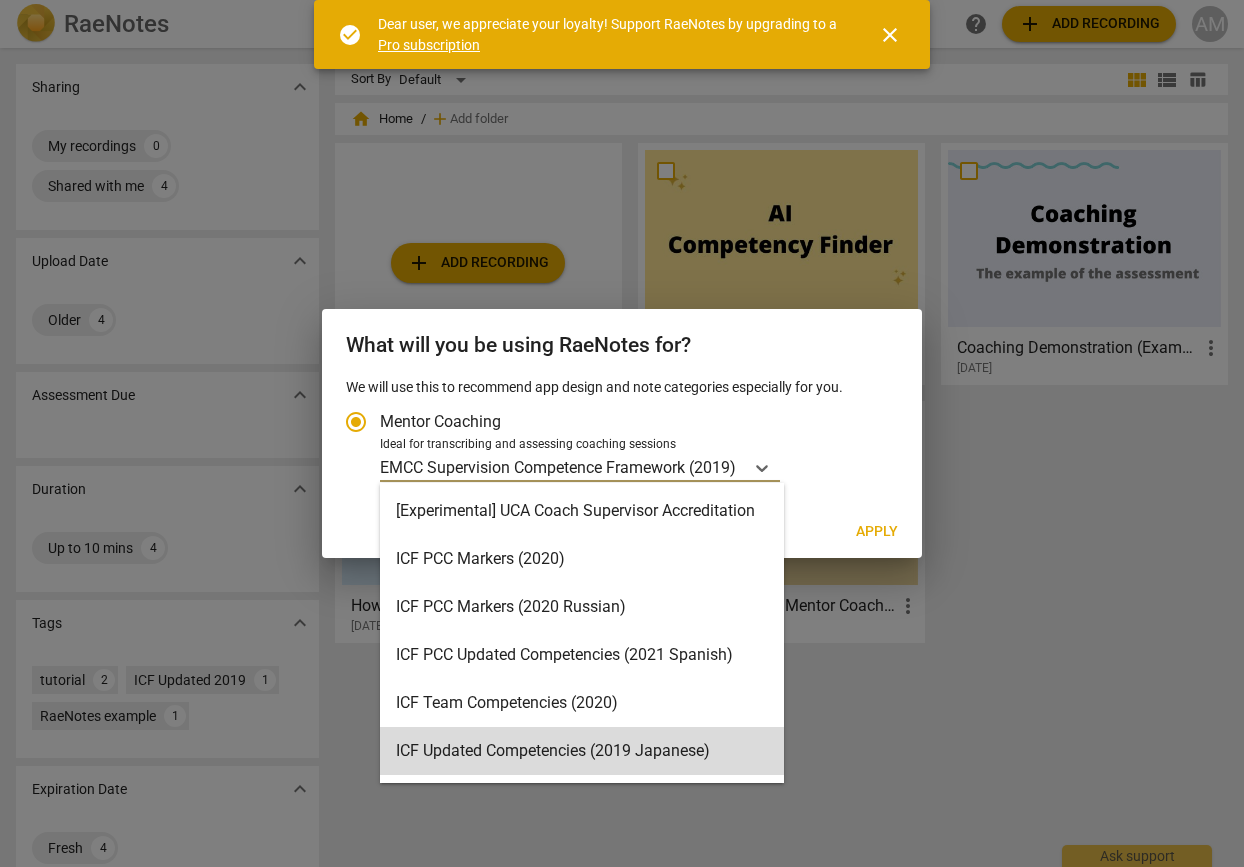 scroll, scrollTop: 0, scrollLeft: 0, axis: both 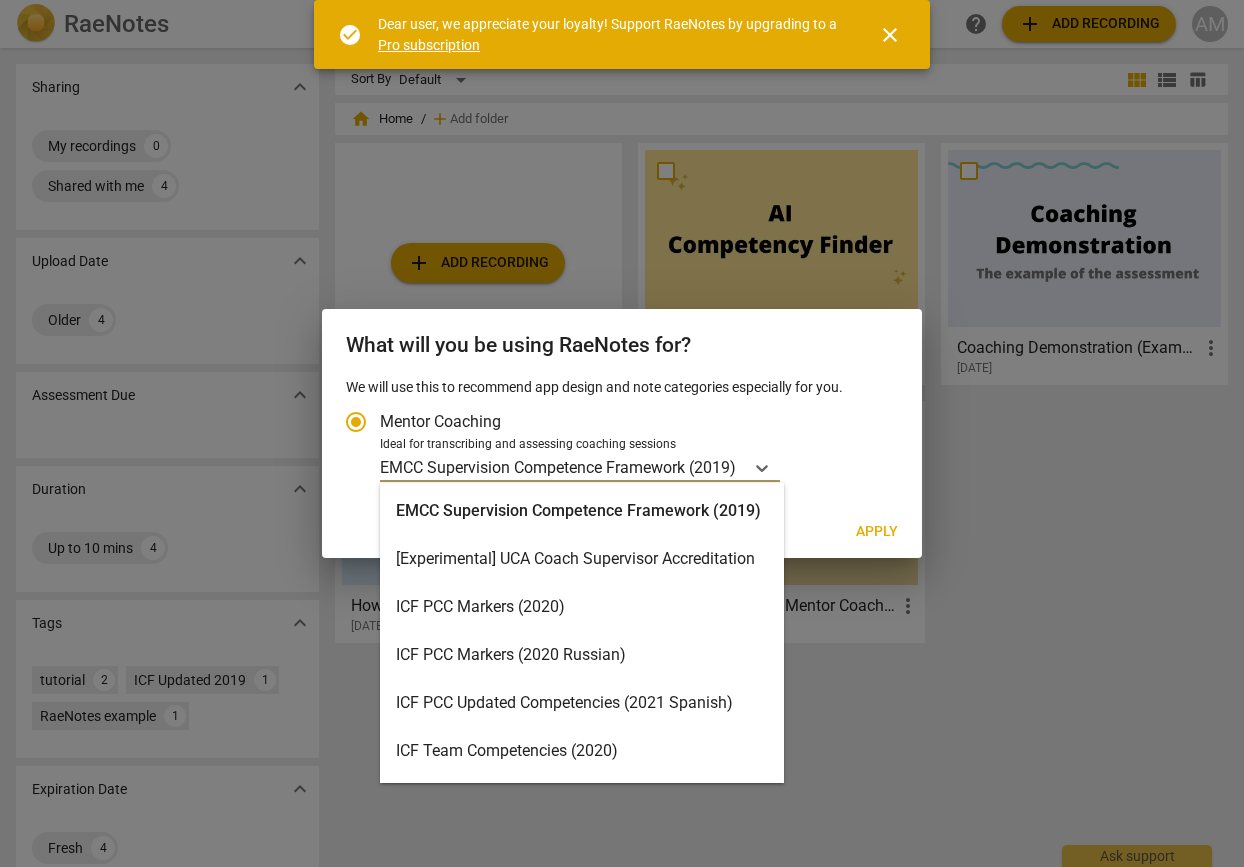 click on "ICF PCC Markers (2020)" at bounding box center [582, 607] 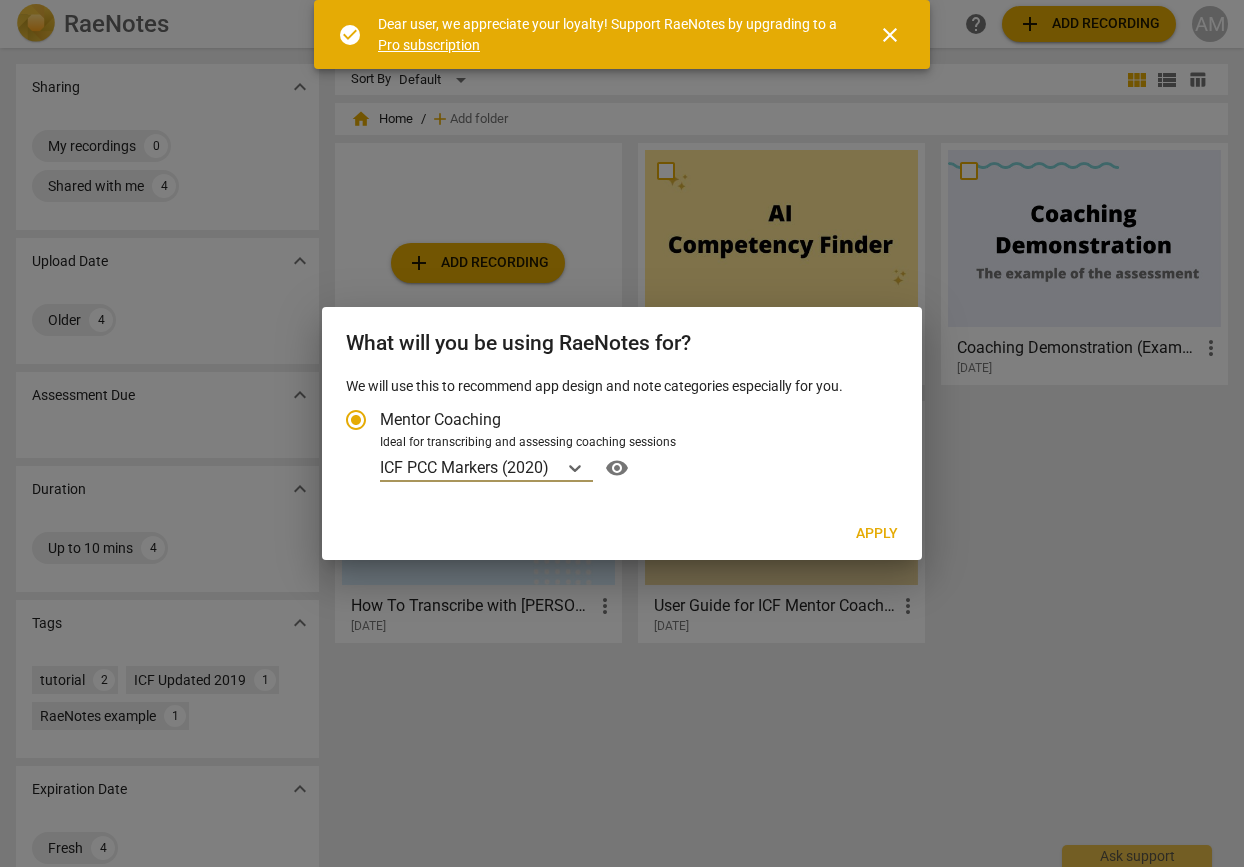 click on "Apply" at bounding box center [877, 534] 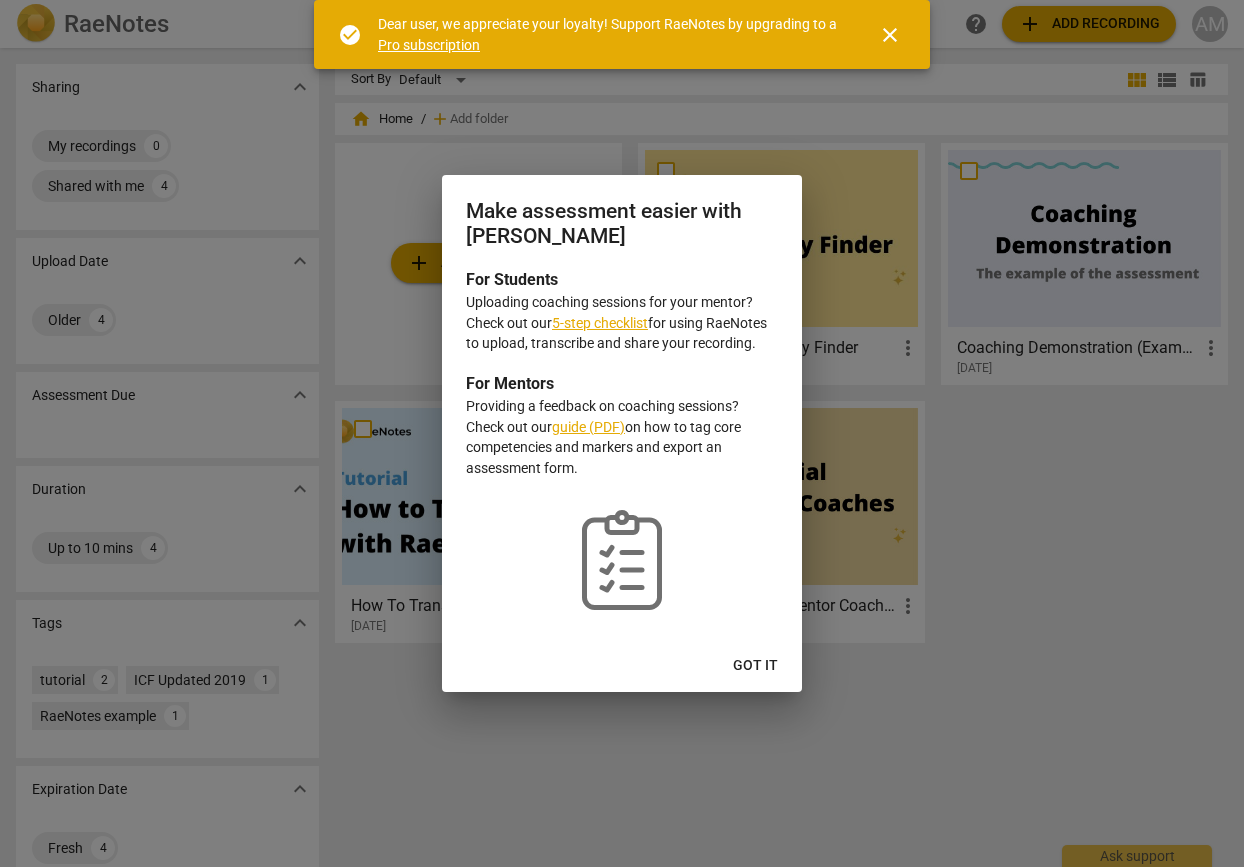 radio on "false" 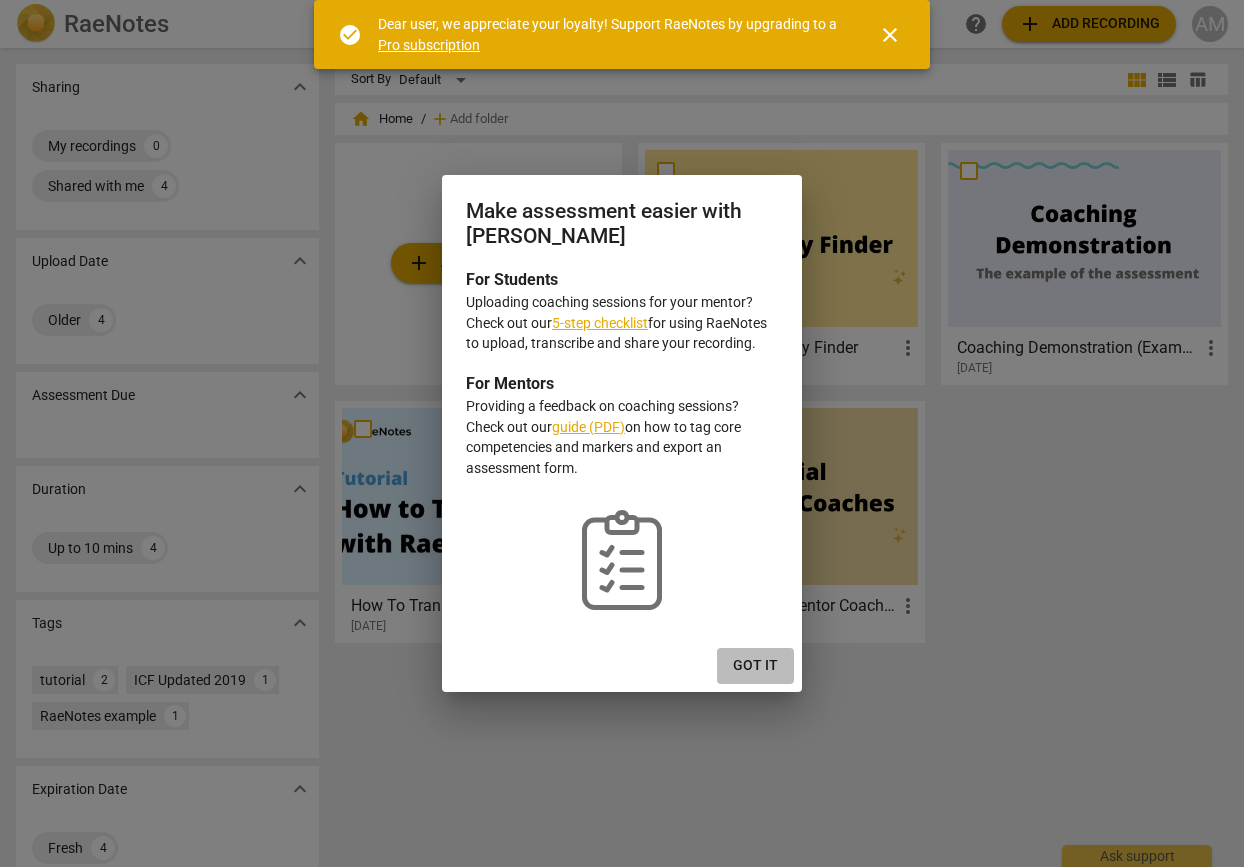 click on "Got it" at bounding box center [755, 666] 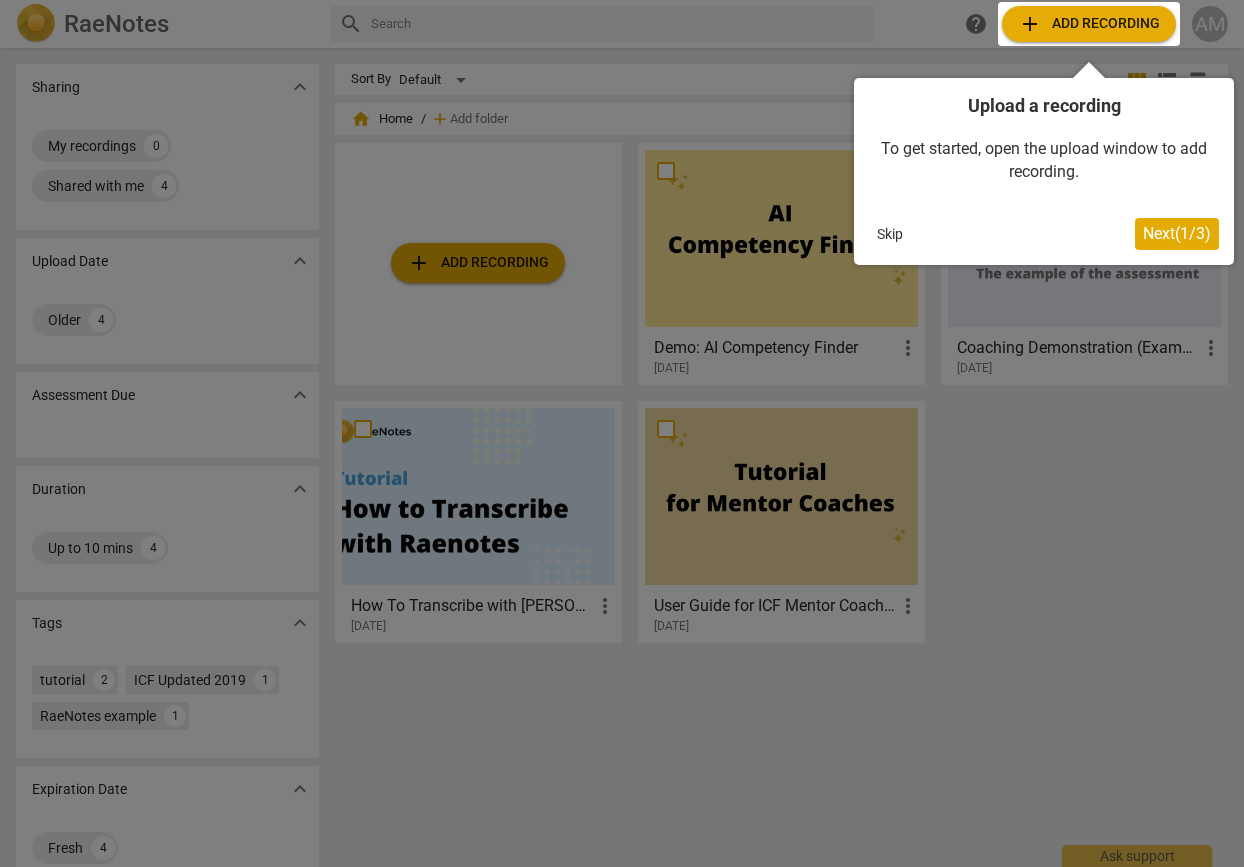 click on "Next  ( 1 / 3 )" at bounding box center (1177, 233) 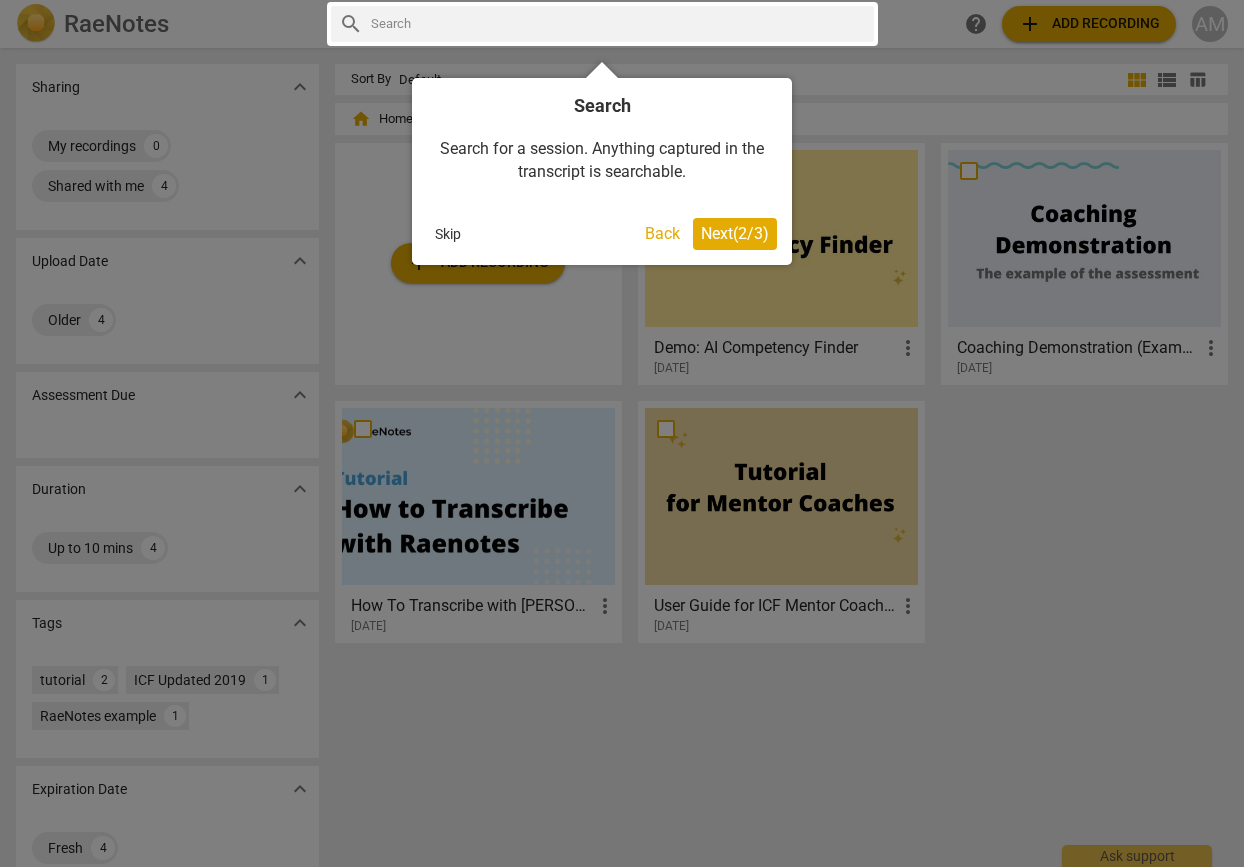 click on "Next  ( 2 / 3 )" at bounding box center [735, 233] 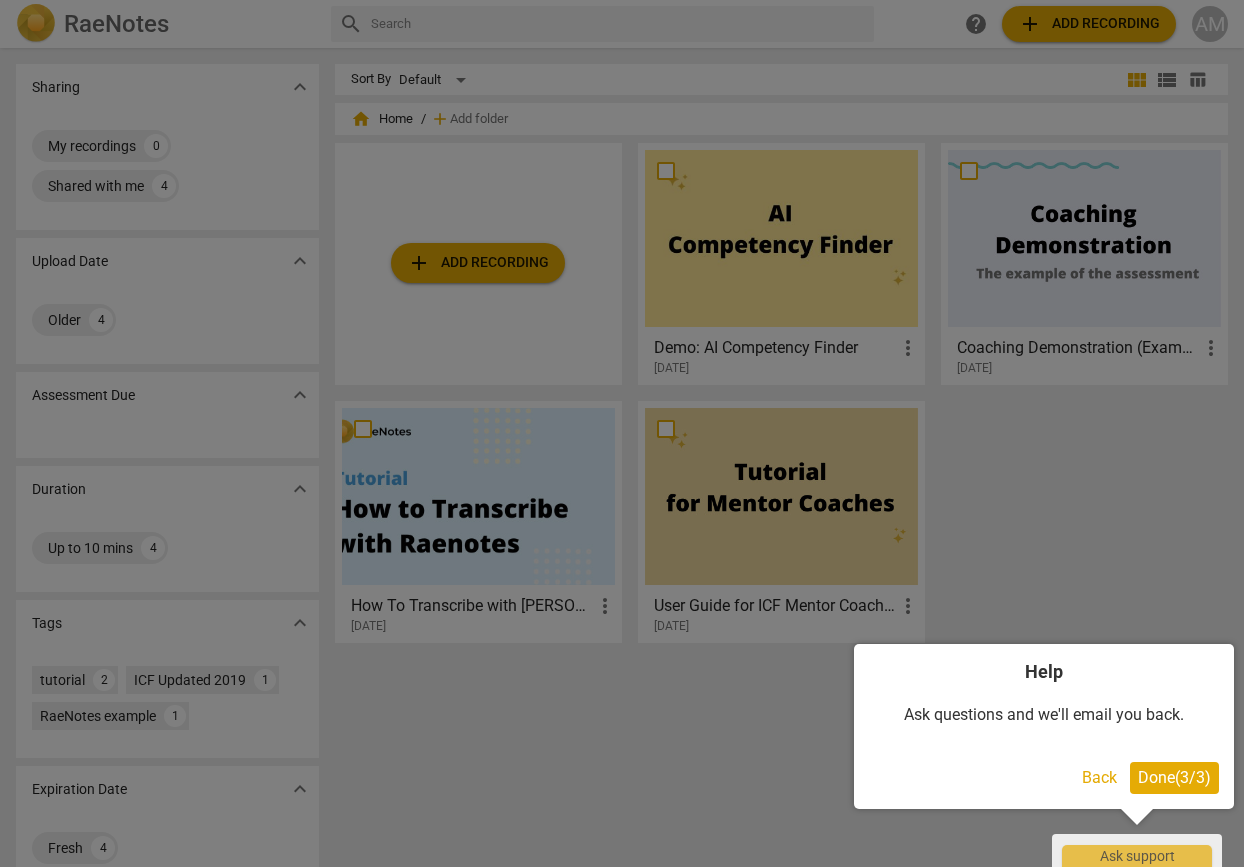 click on "Done  ( 3 / 3 )" at bounding box center [1174, 778] 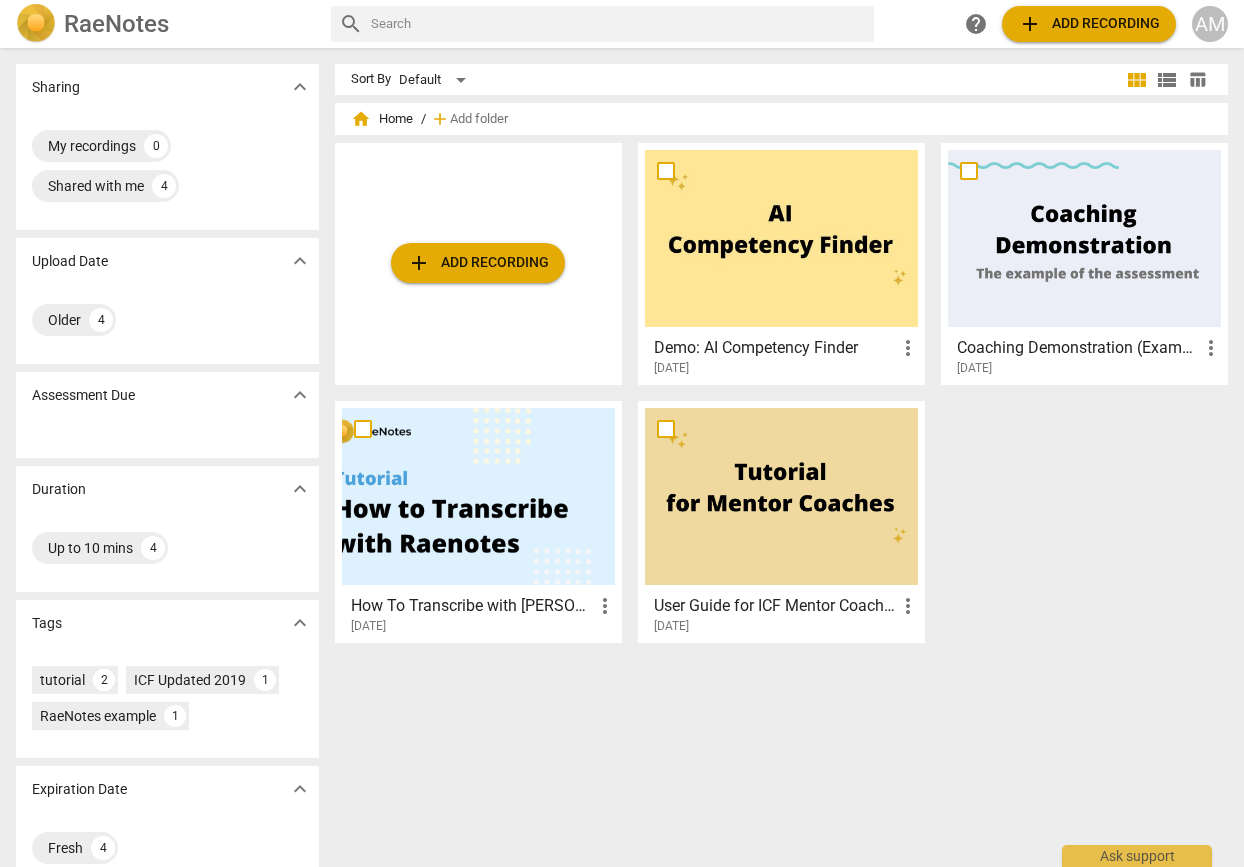 click on "add   Add recording" at bounding box center (1089, 24) 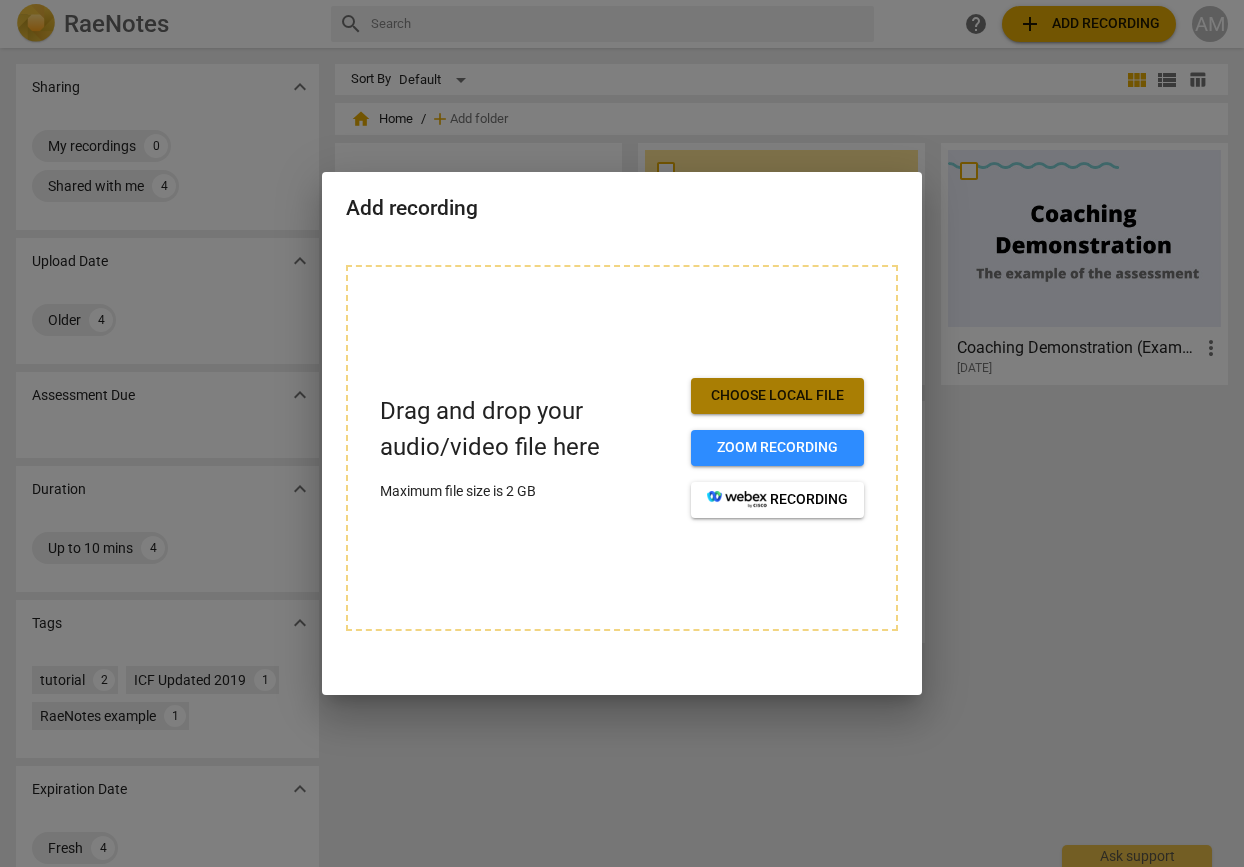 click on "Choose local file" at bounding box center [777, 396] 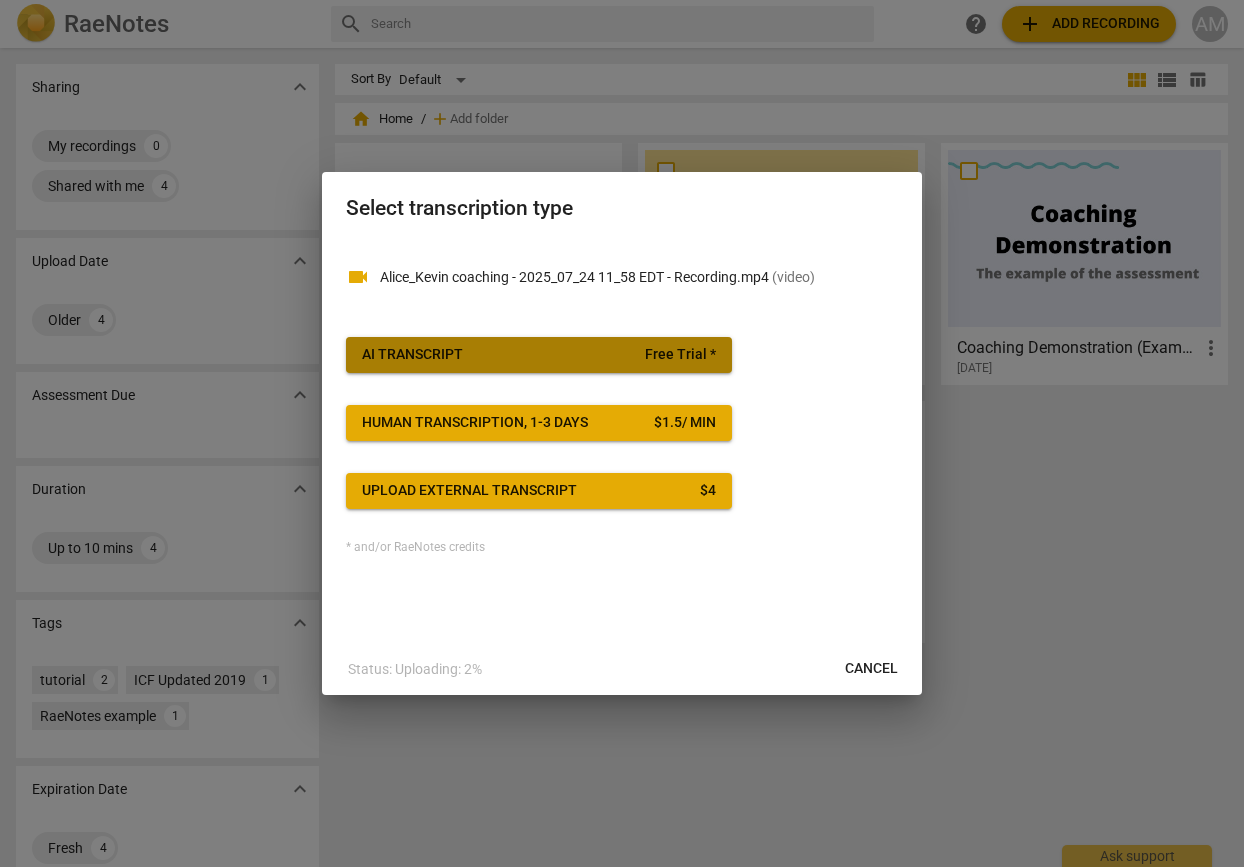 click on "AI Transcript Free Trial *" at bounding box center (539, 355) 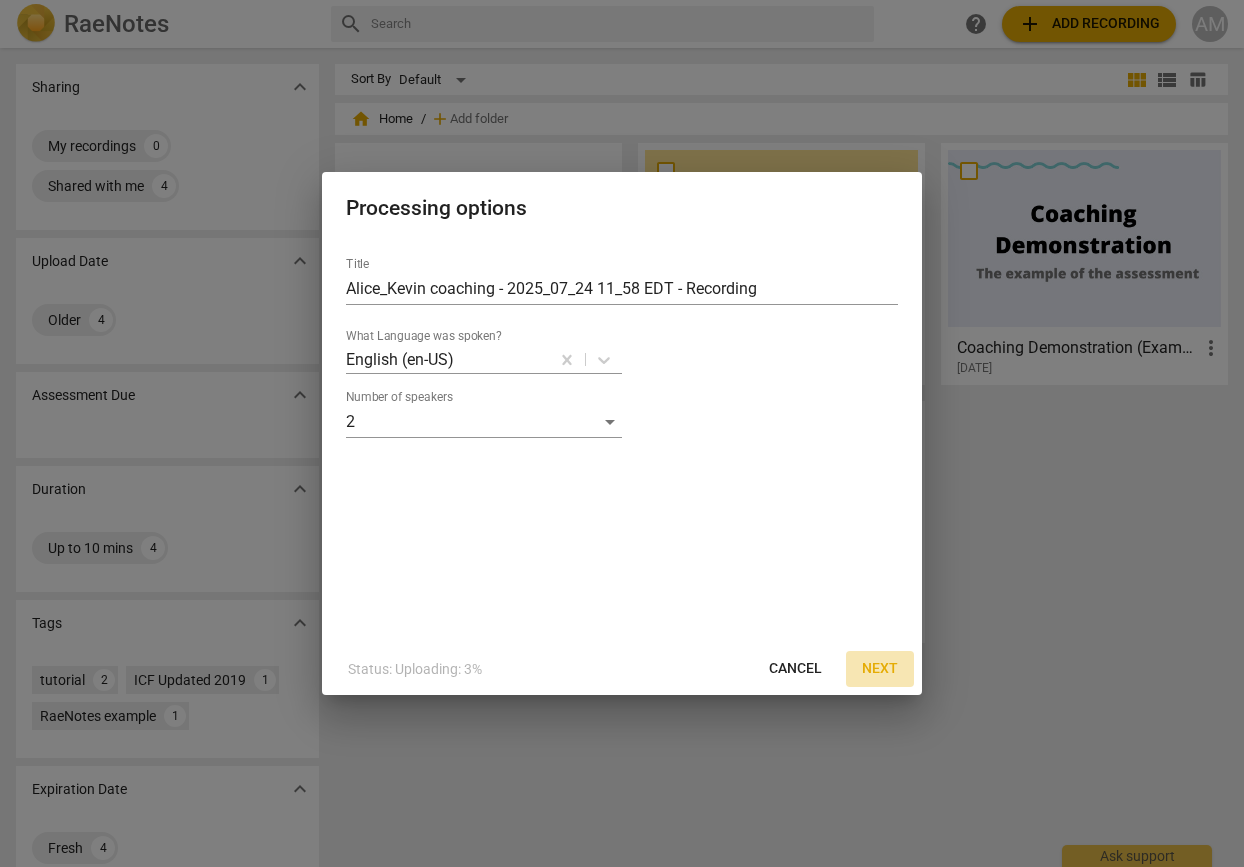 click on "Next" at bounding box center (880, 669) 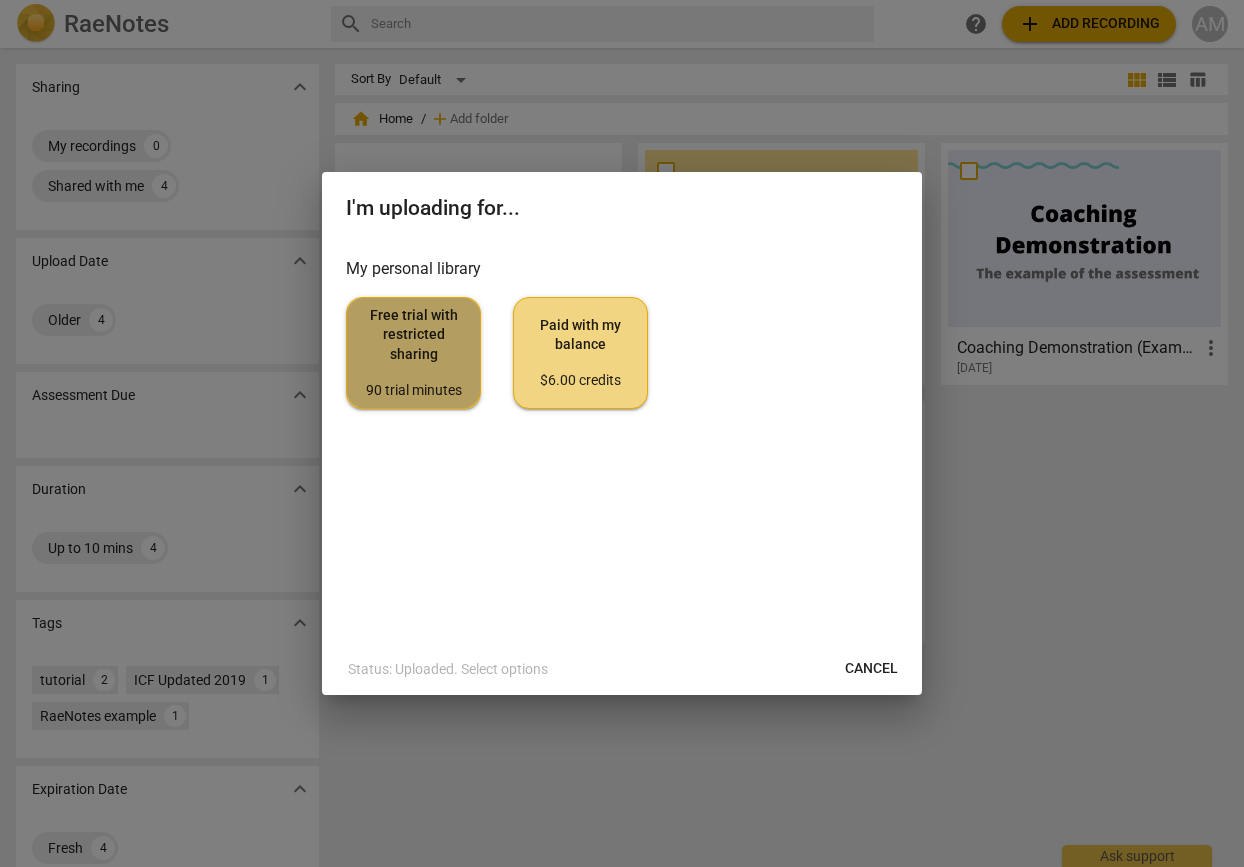 click on "Free trial with restricted sharing 90 trial minutes" at bounding box center (413, 353) 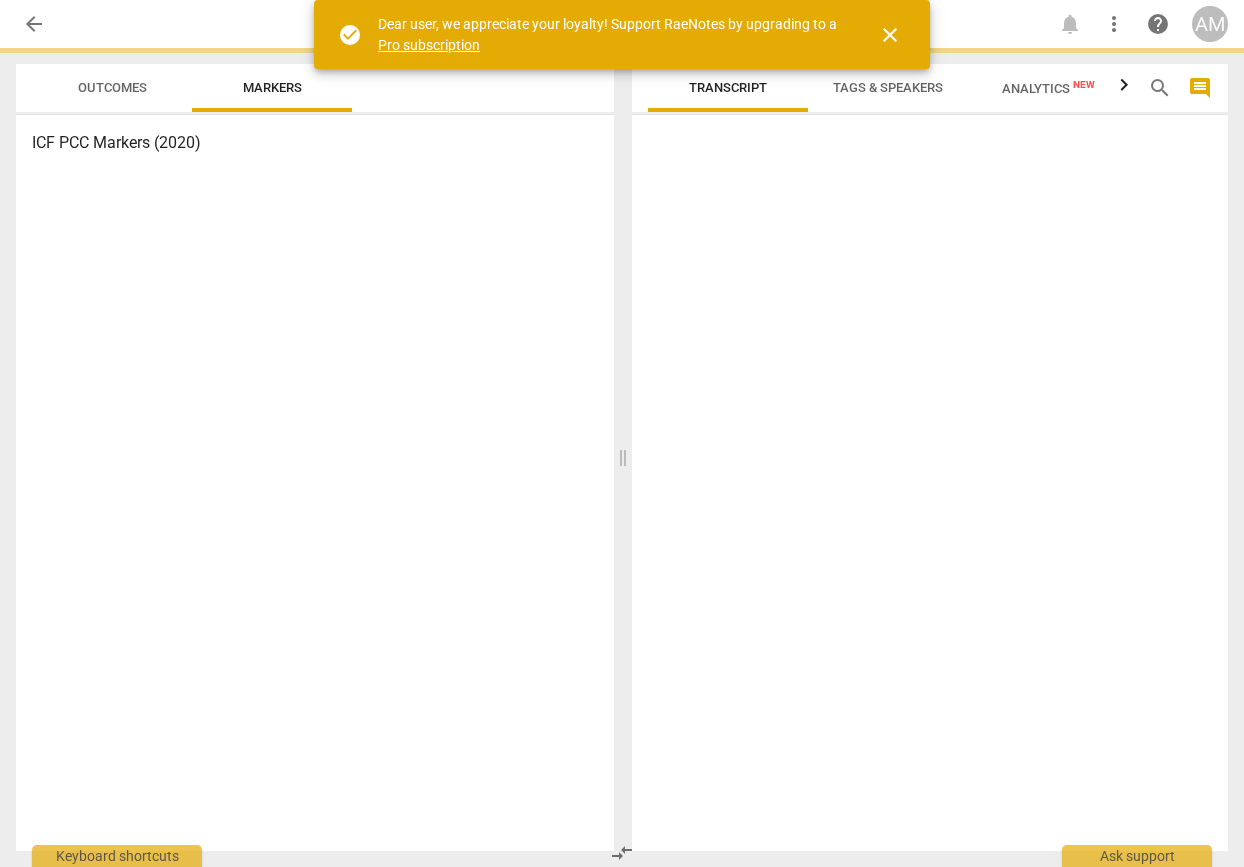 scroll, scrollTop: 0, scrollLeft: 0, axis: both 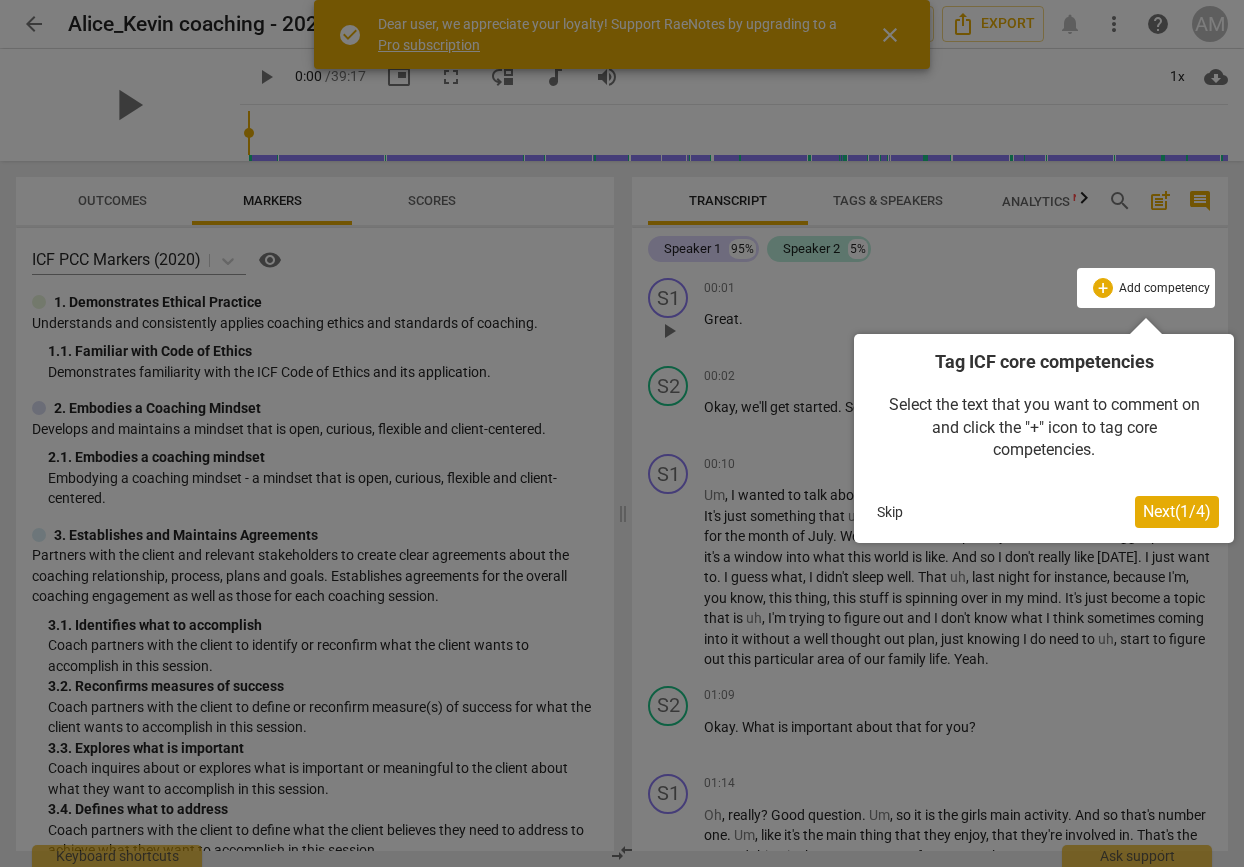 click on "Next  ( 1 / 4 )" at bounding box center [1177, 511] 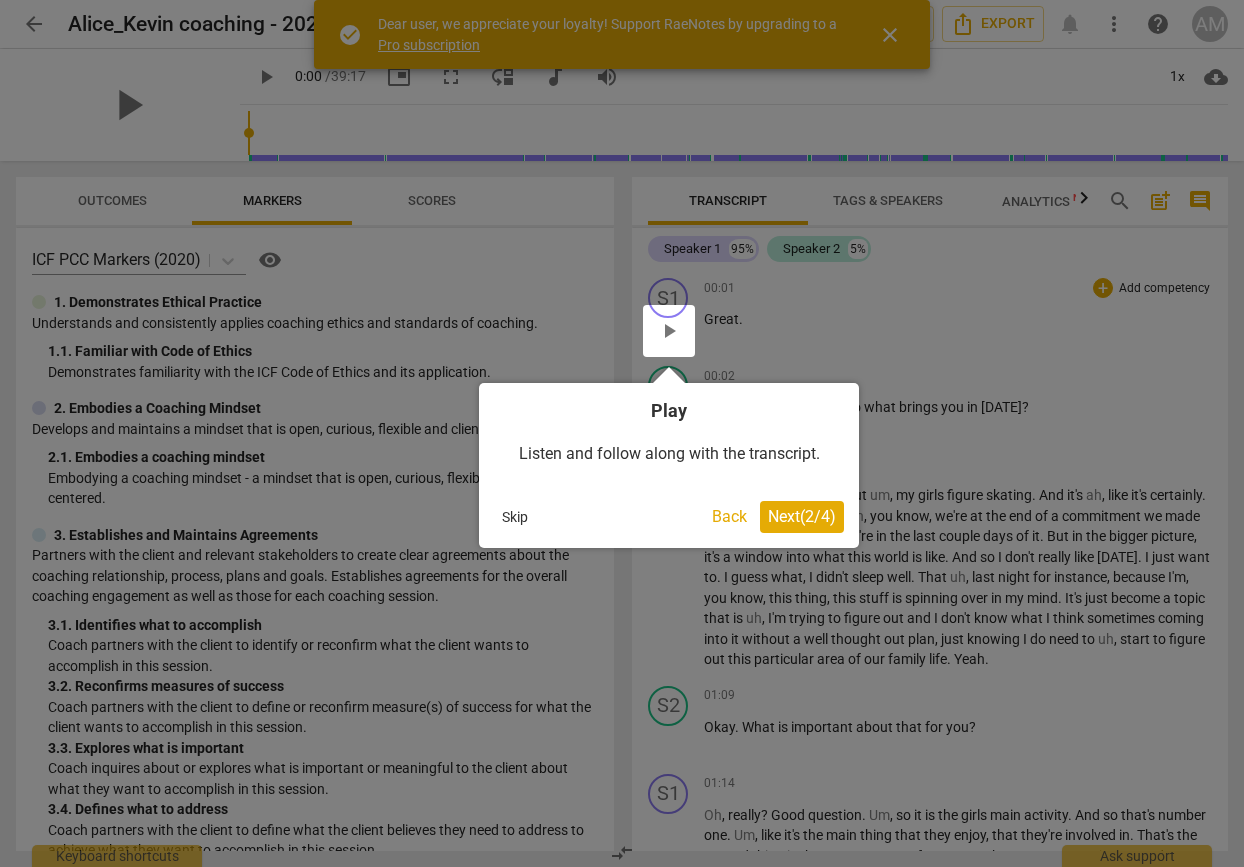 click on "Next  ( 2 / 4 )" at bounding box center [802, 516] 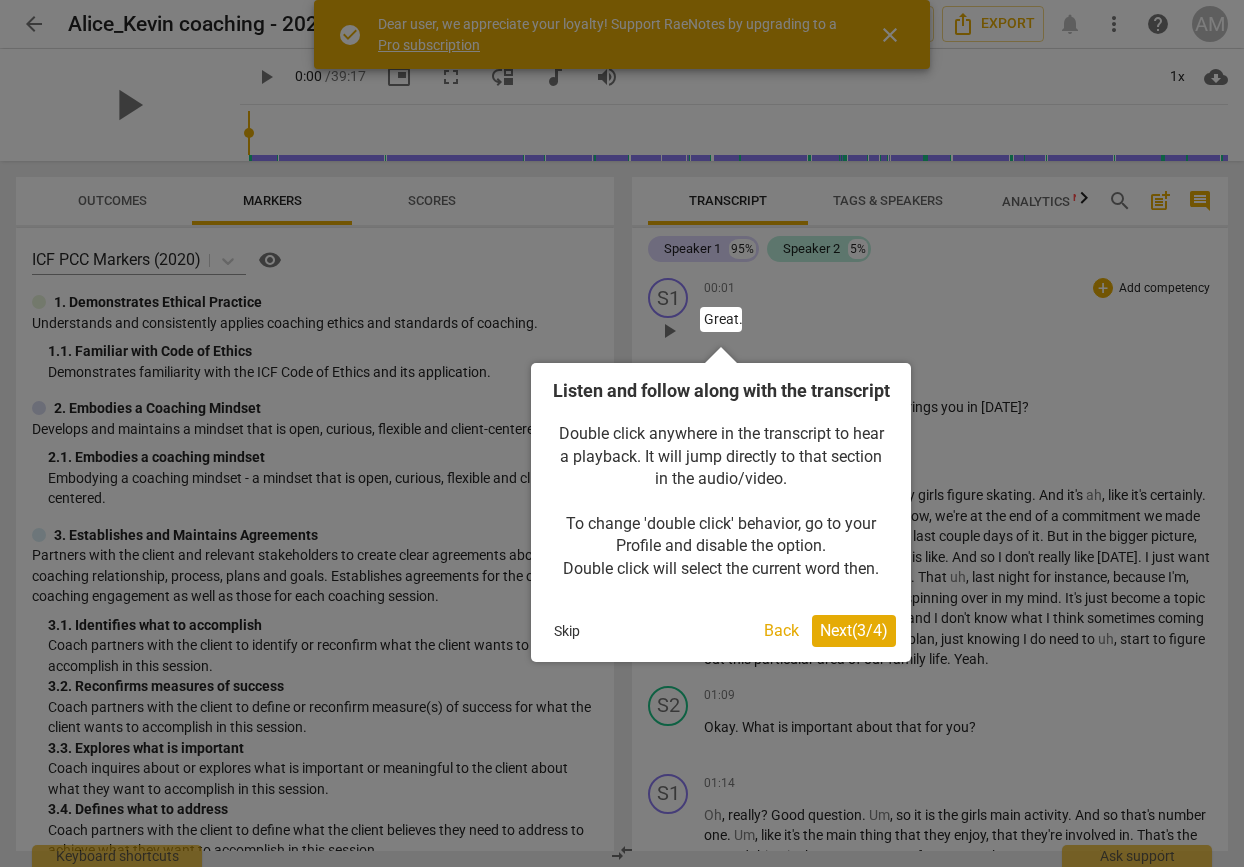 click on "Next  ( 3 / 4 )" at bounding box center [854, 630] 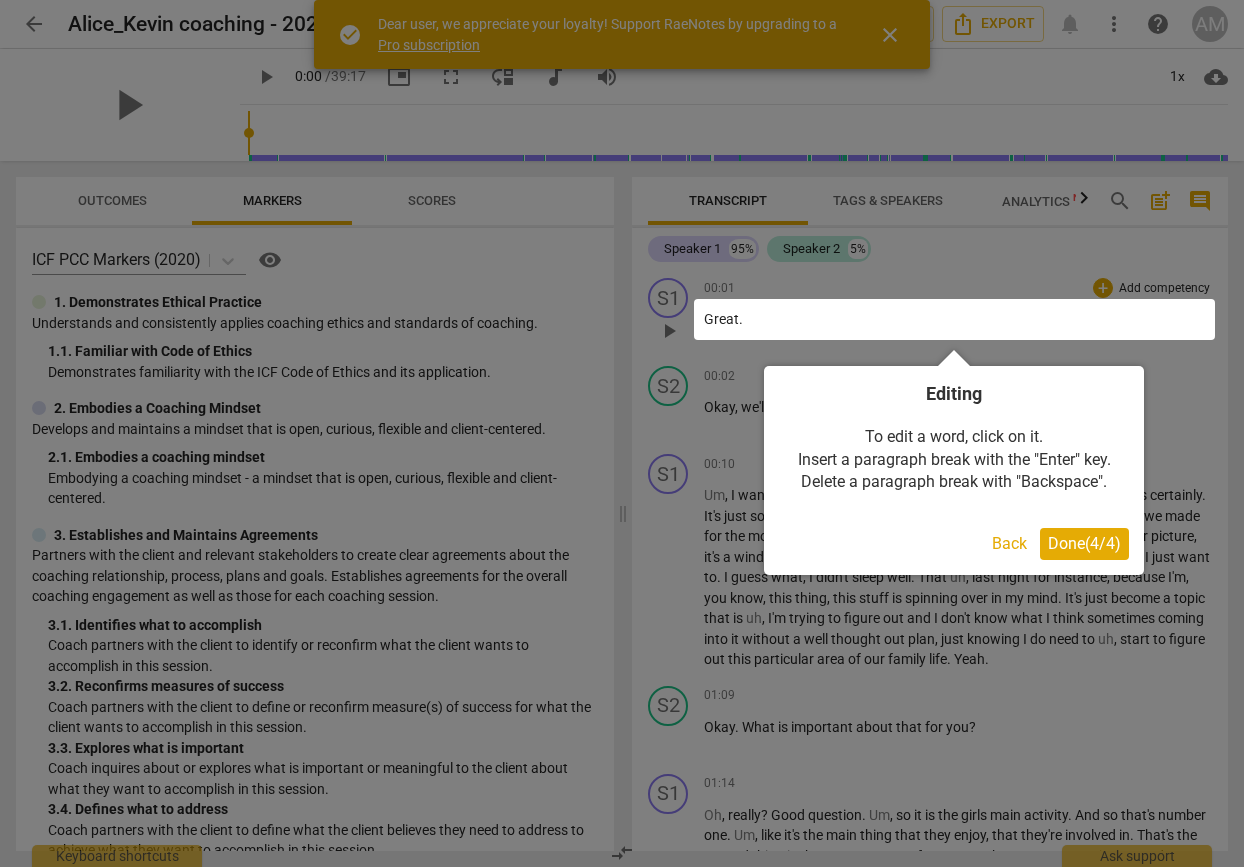 click on "Done  ( 4 / 4 )" at bounding box center [1084, 543] 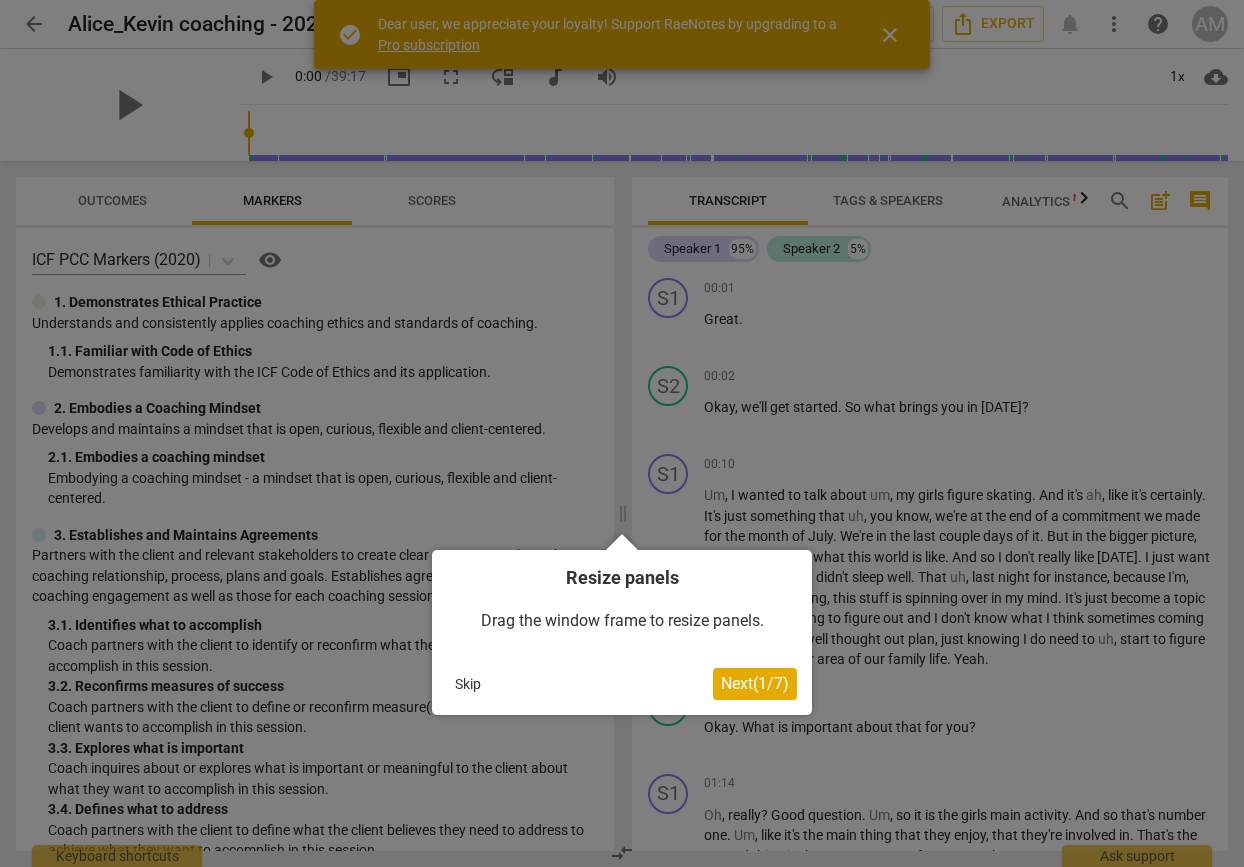 click on "Next  ( 1 / 7 )" at bounding box center [755, 683] 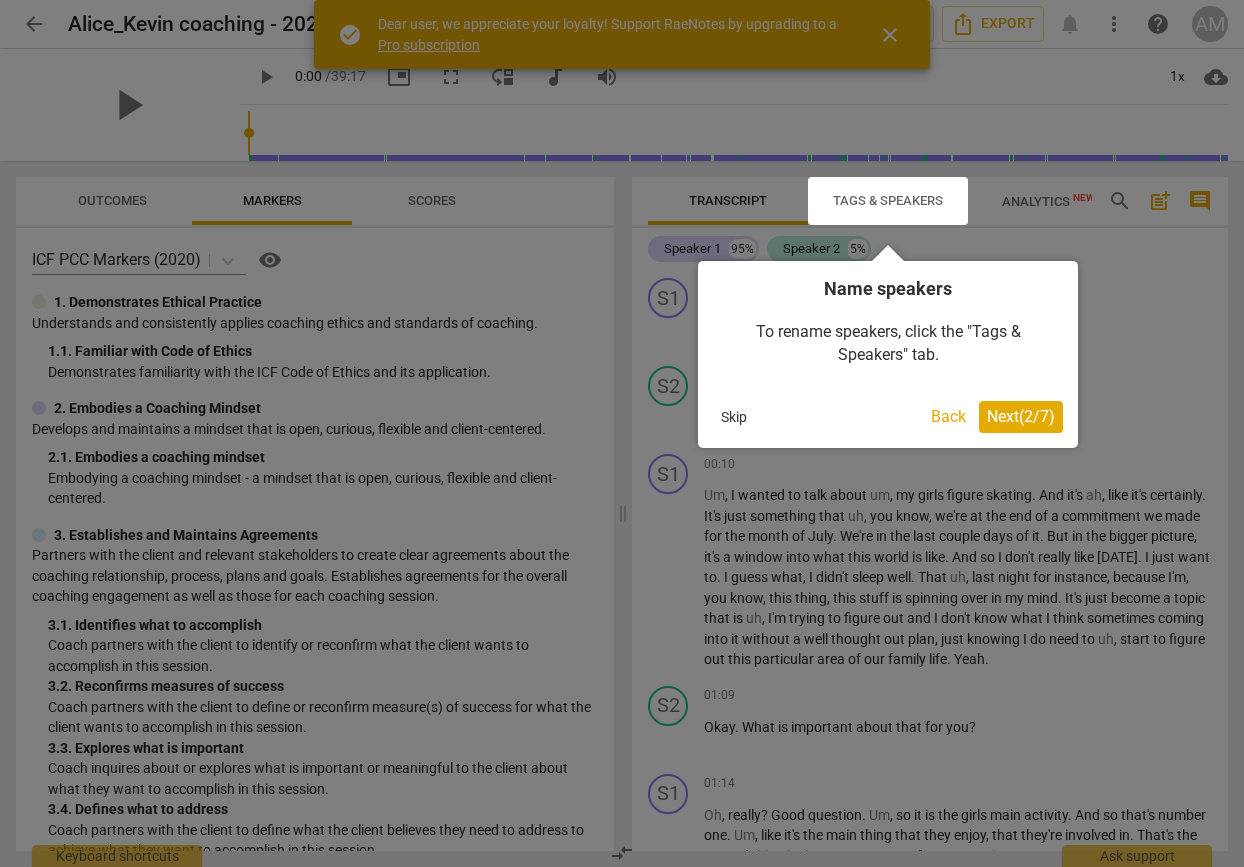 click on "Next  ( 2 / 7 )" at bounding box center [1021, 416] 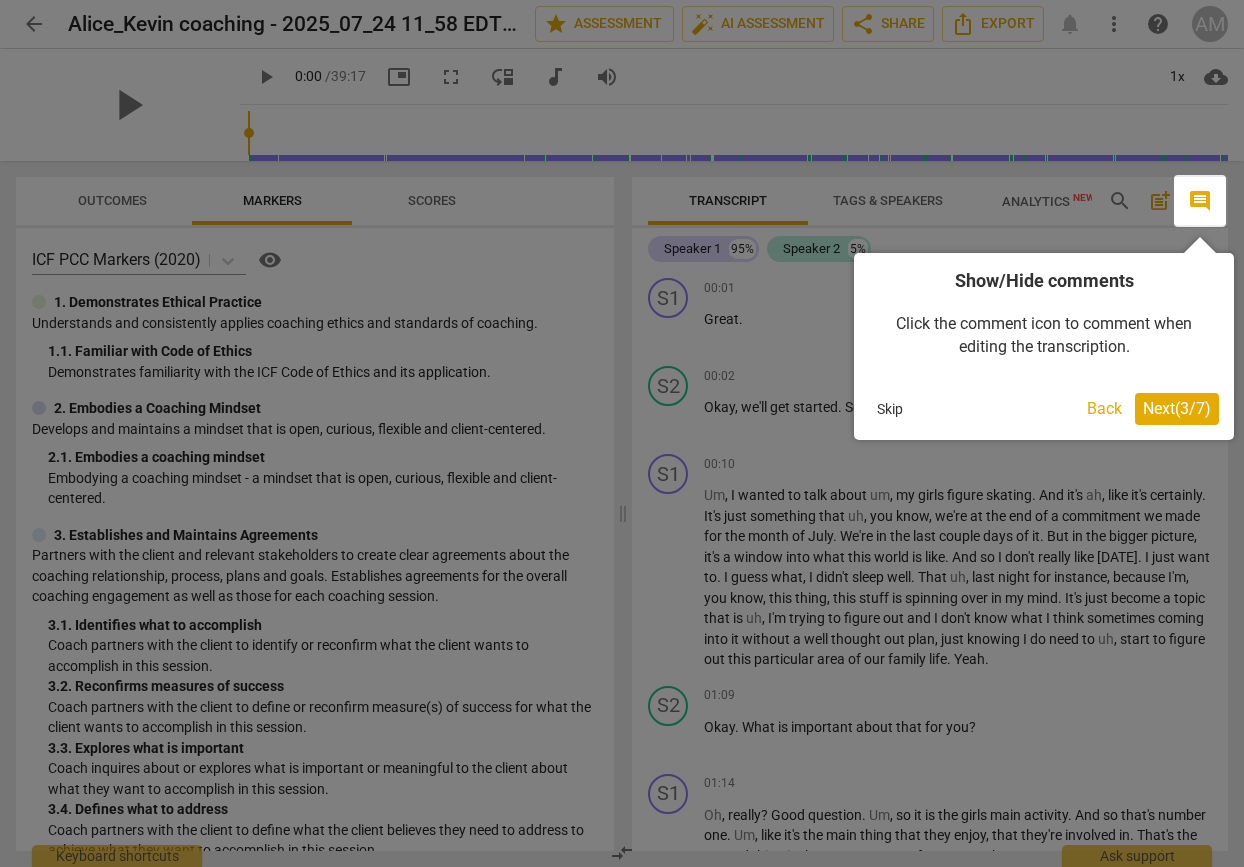 click on "Next  ( 3 / 7 )" at bounding box center [1177, 408] 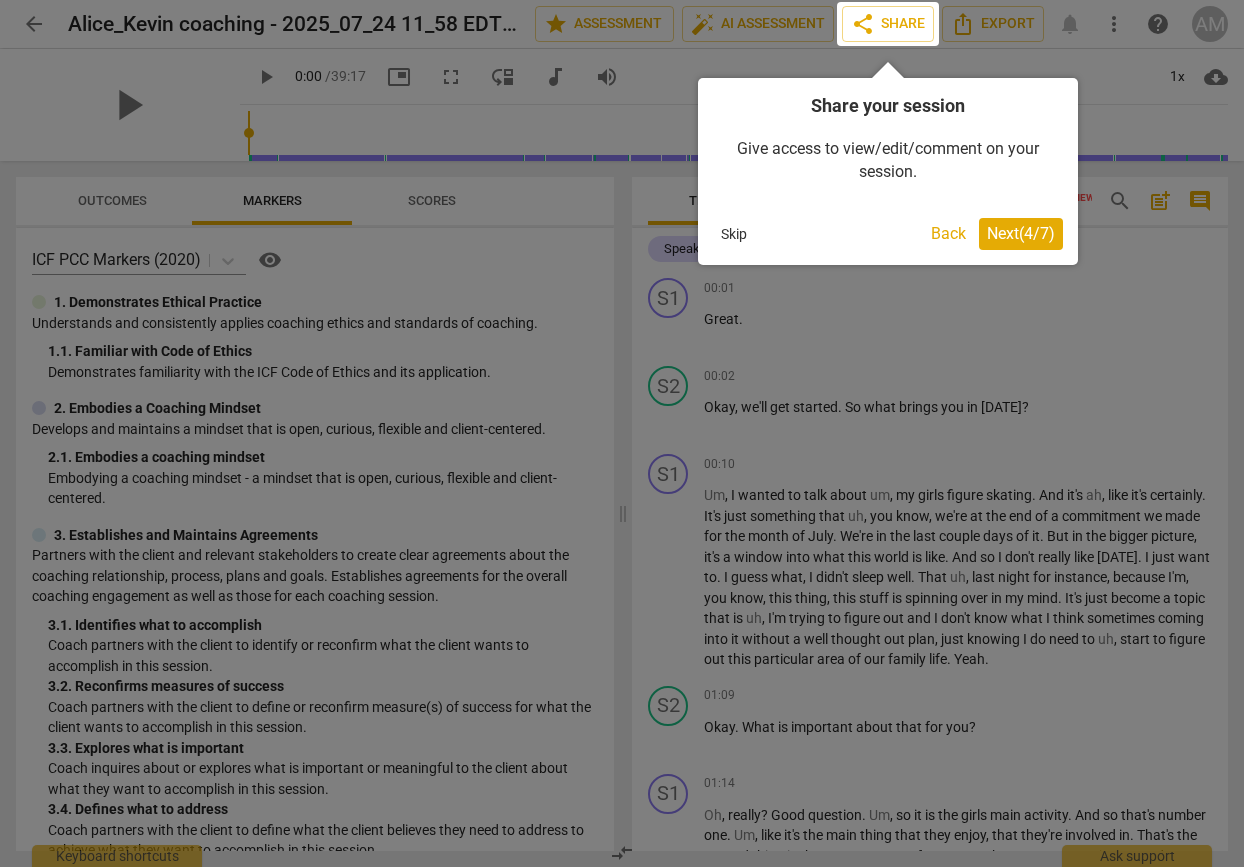 click on "Next  ( 4 / 7 )" at bounding box center [1021, 233] 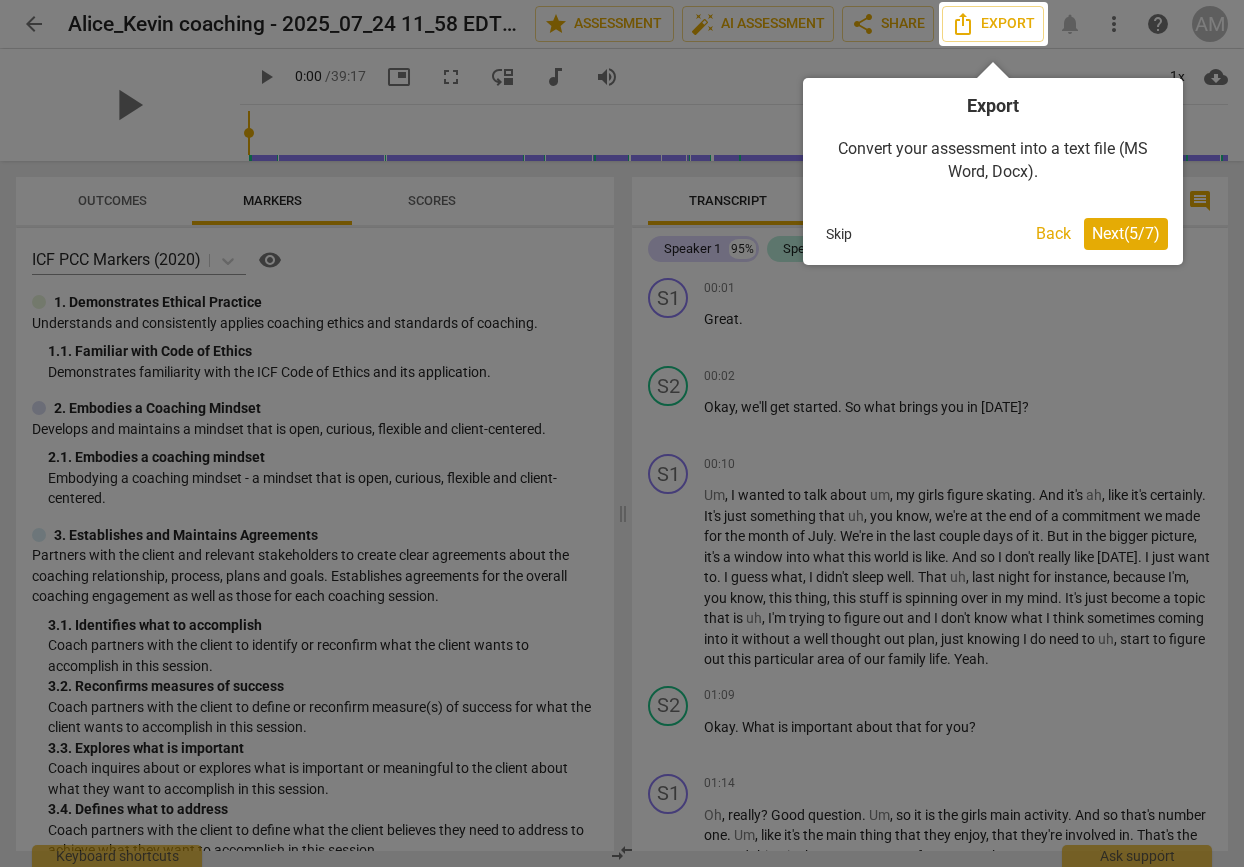 click on "Next  ( 5 / 7 )" at bounding box center (1126, 233) 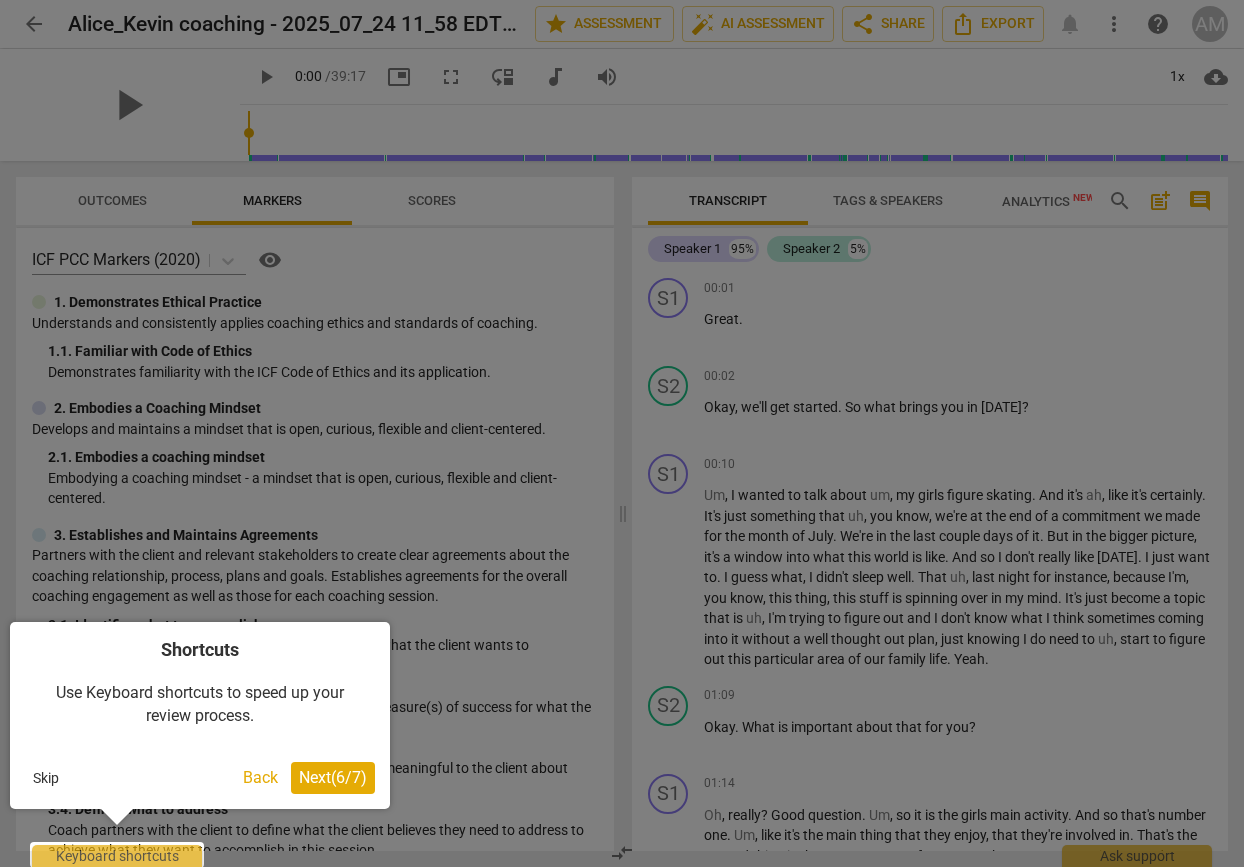 click on "Next  ( 6 / 7 )" at bounding box center [333, 777] 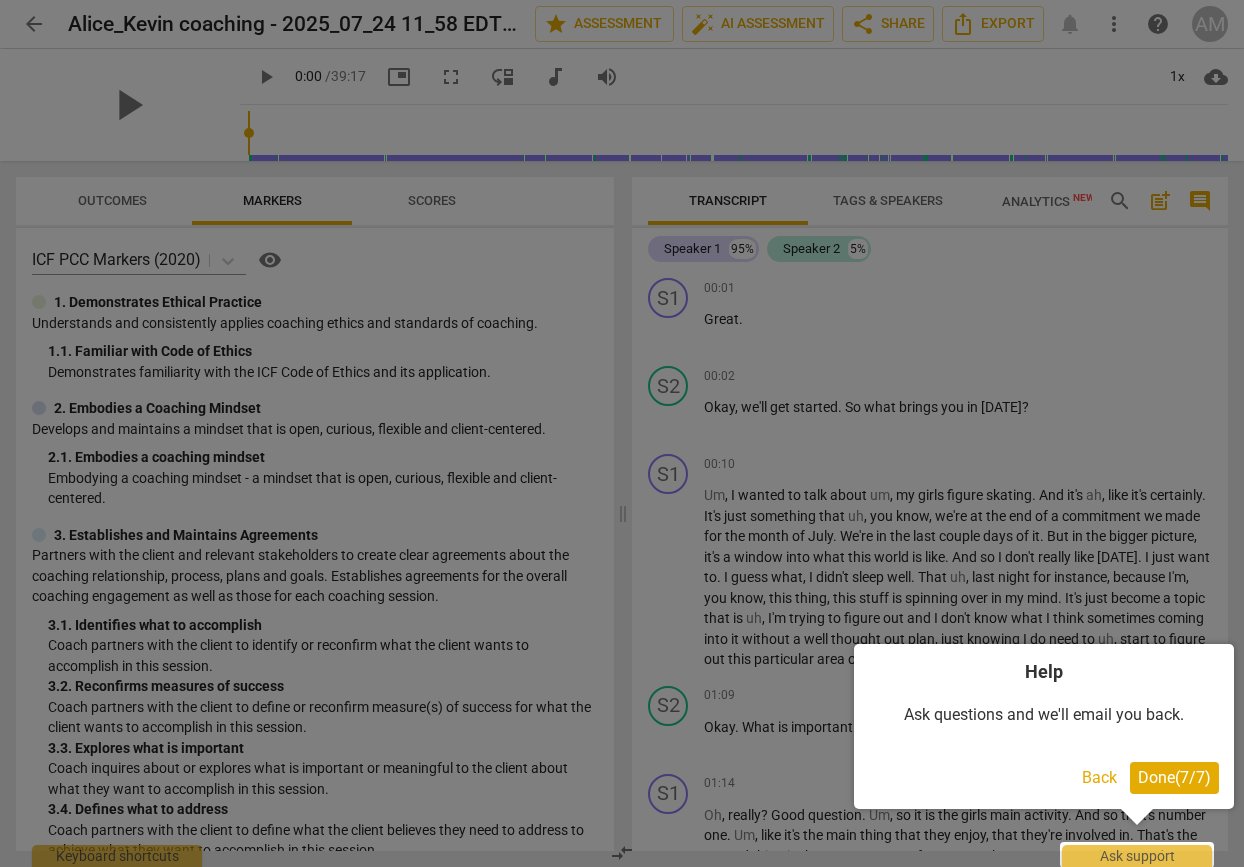 click on "Done  ( 7 / 7 )" at bounding box center [1174, 777] 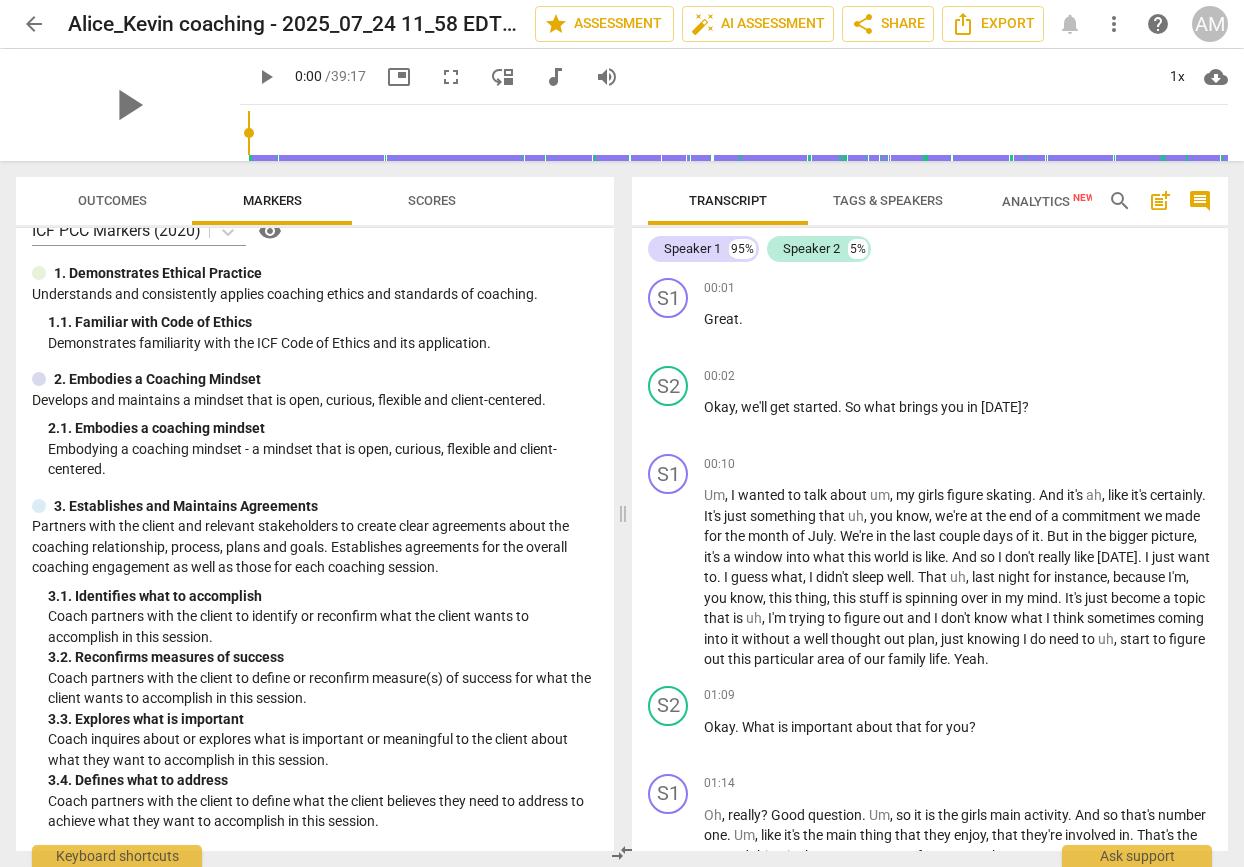 scroll, scrollTop: 0, scrollLeft: 0, axis: both 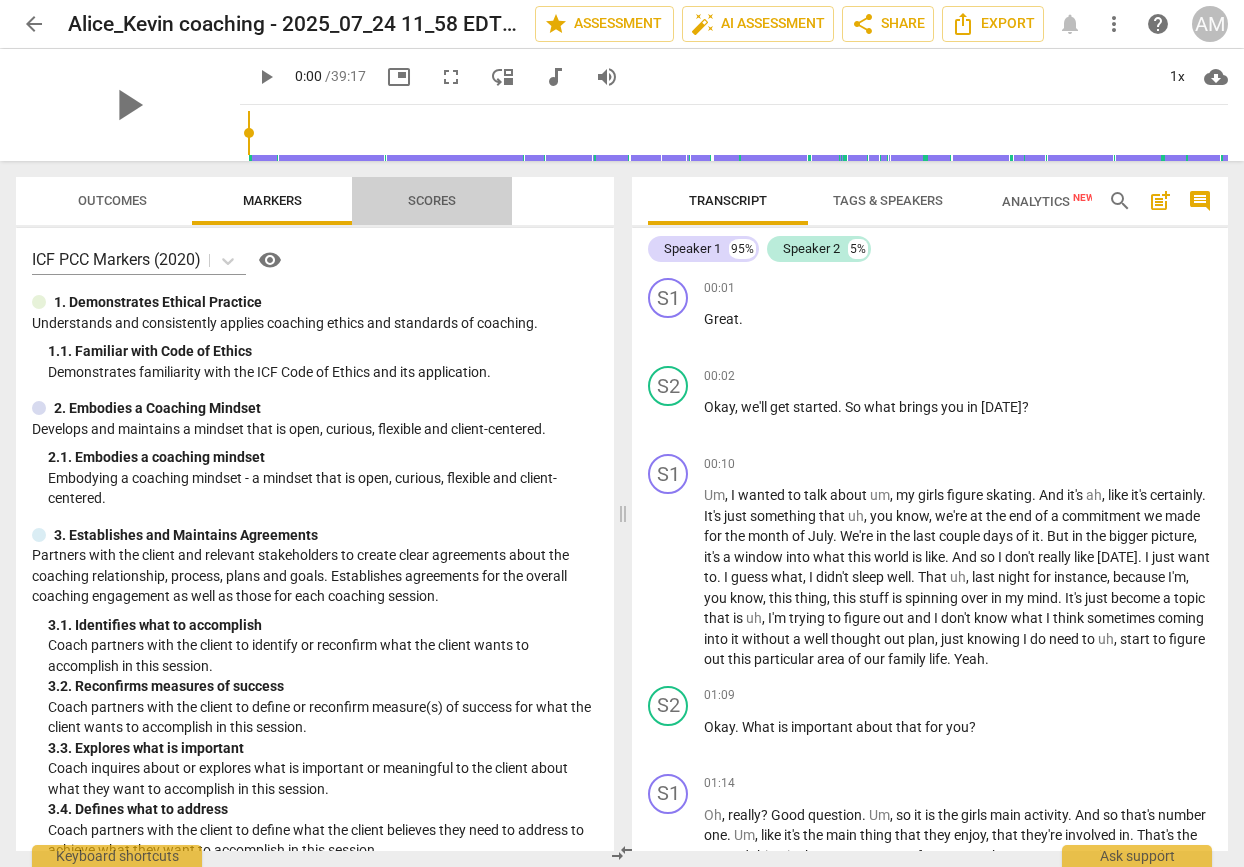click on "Scores" at bounding box center [432, 201] 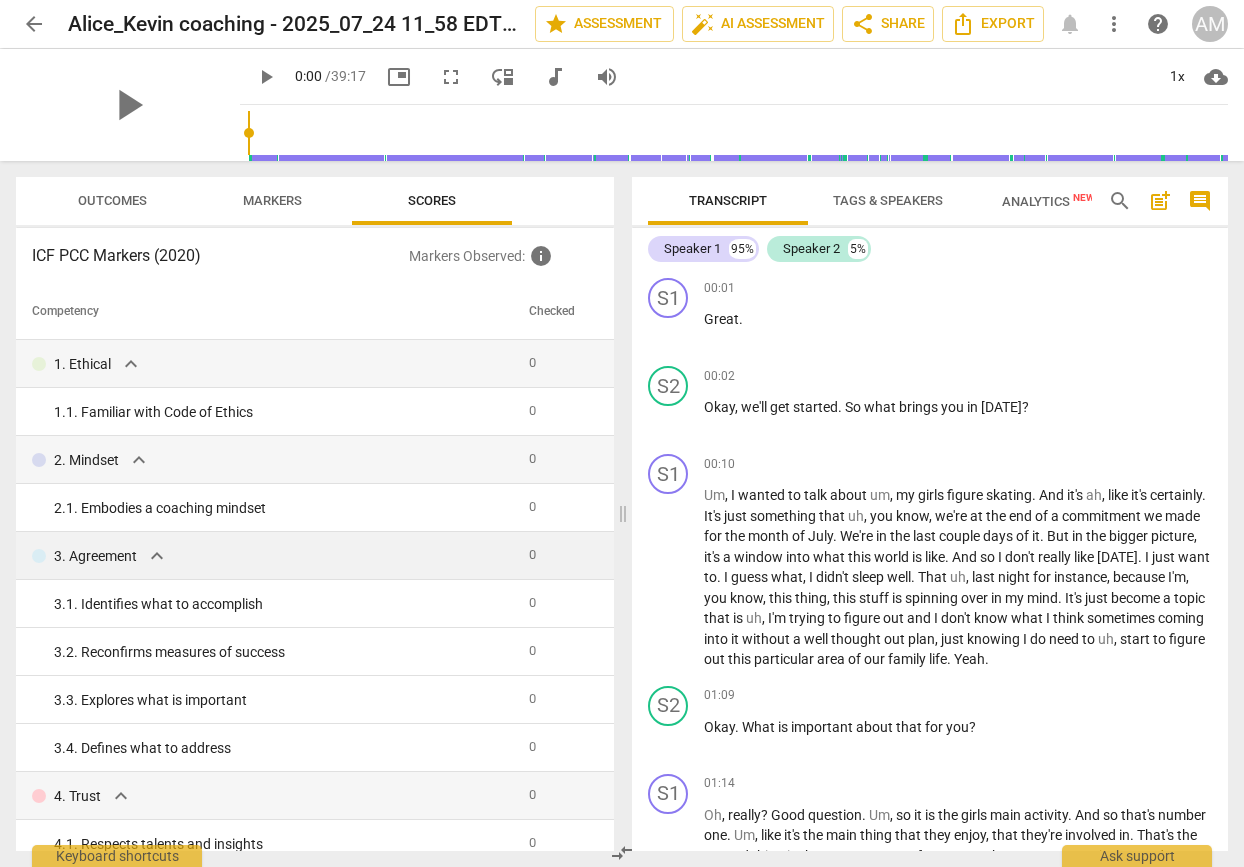 scroll, scrollTop: 0, scrollLeft: 0, axis: both 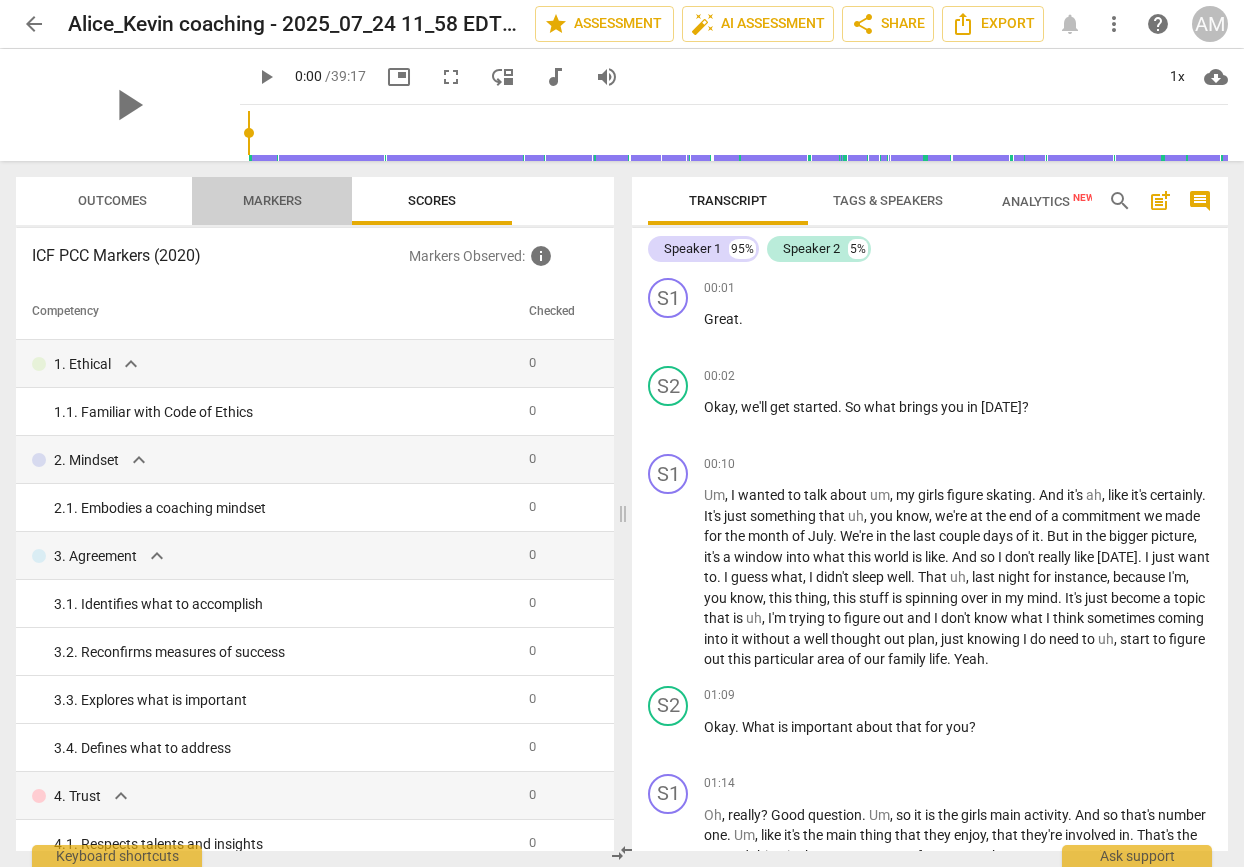 click on "Markers" at bounding box center (272, 200) 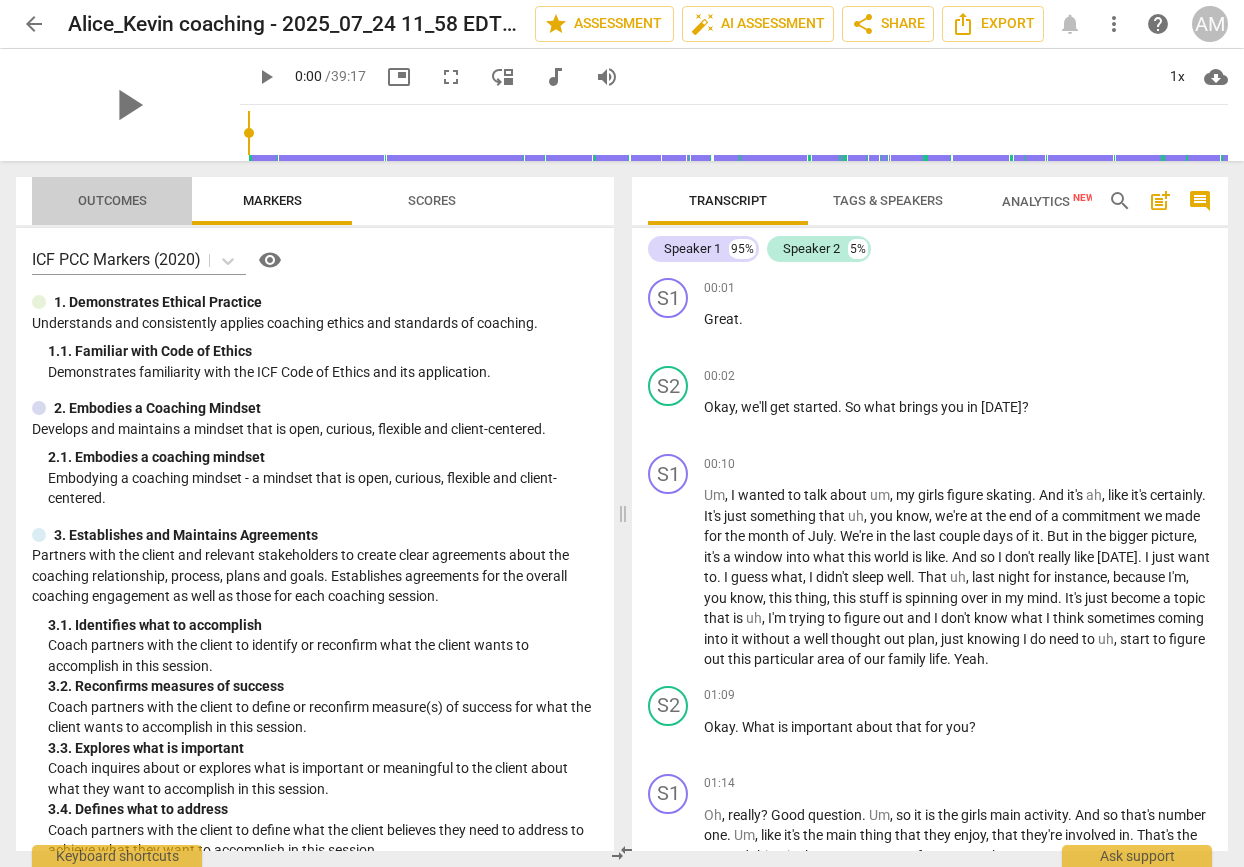 click on "Outcomes" at bounding box center (112, 200) 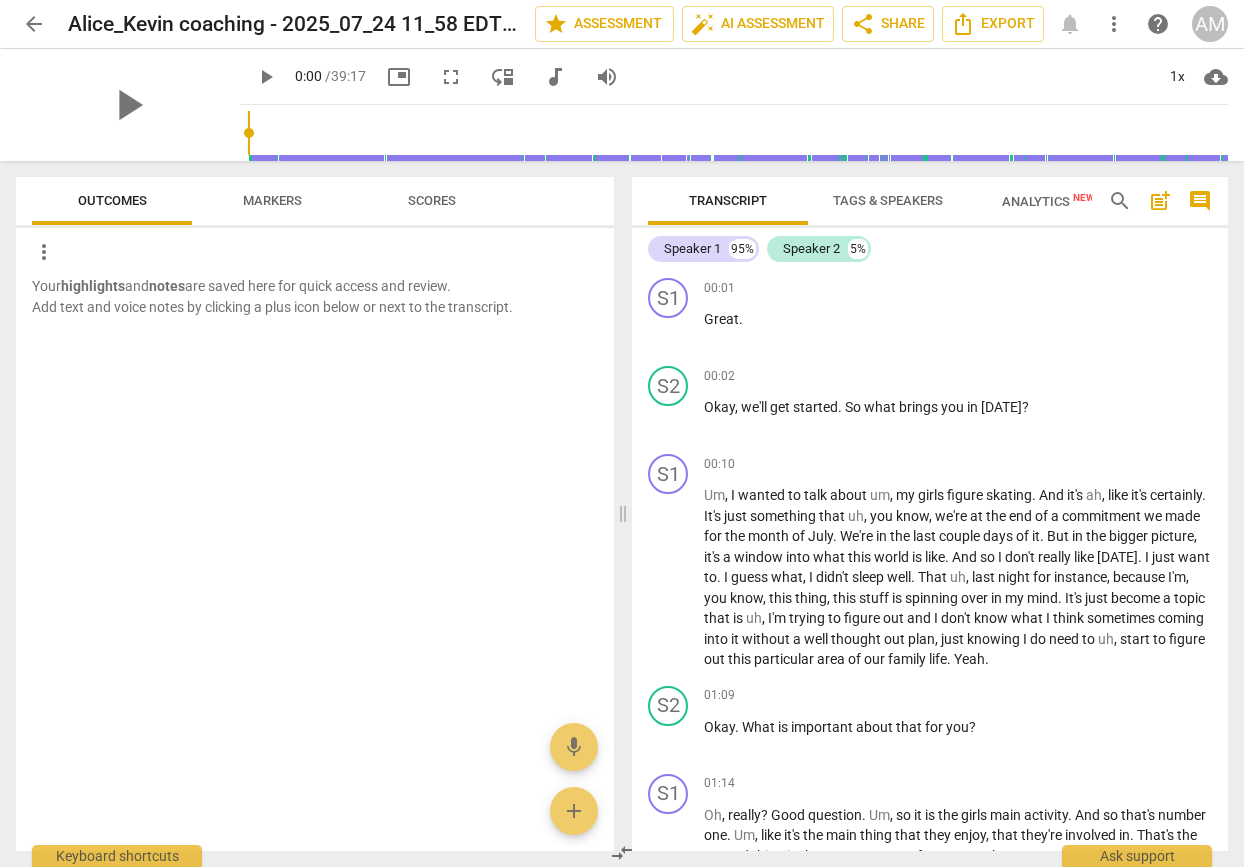 click on "Markers" at bounding box center [272, 200] 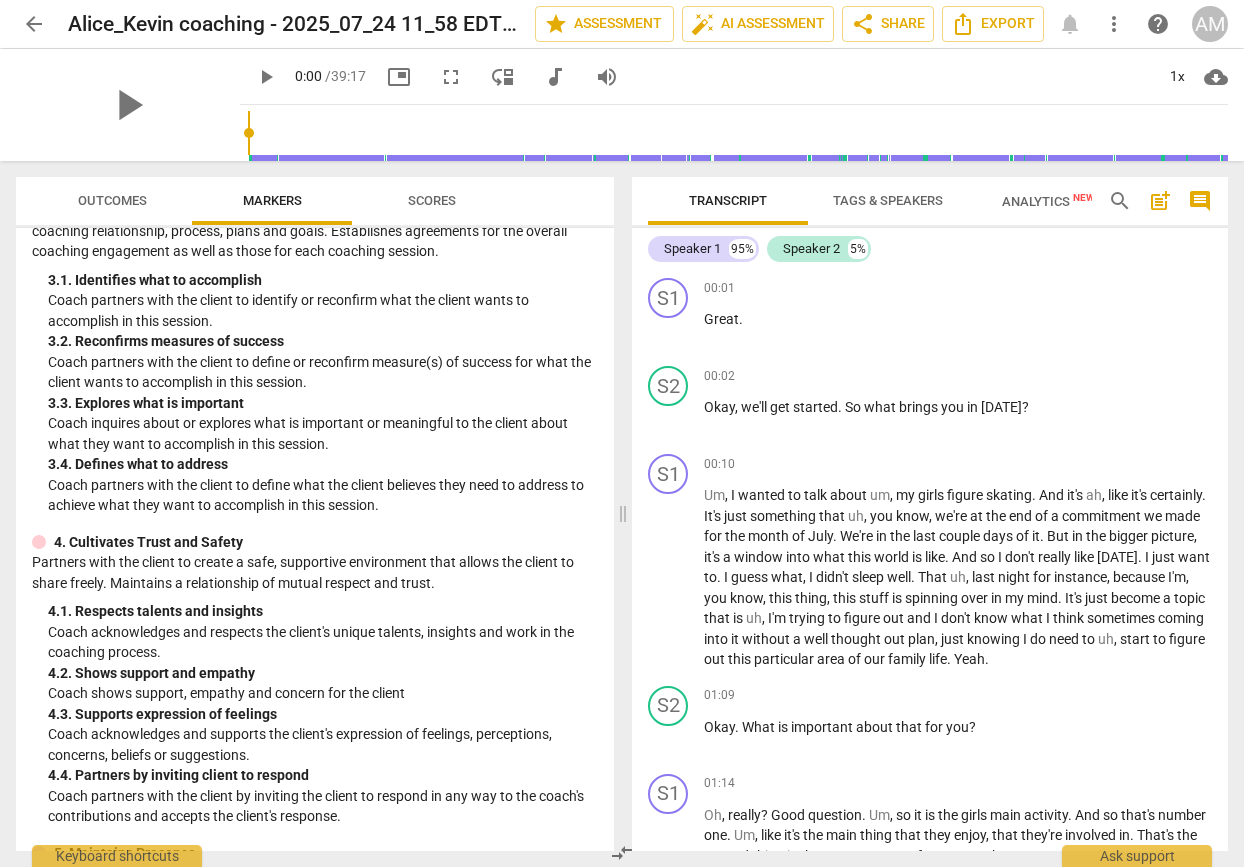 scroll, scrollTop: 0, scrollLeft: 0, axis: both 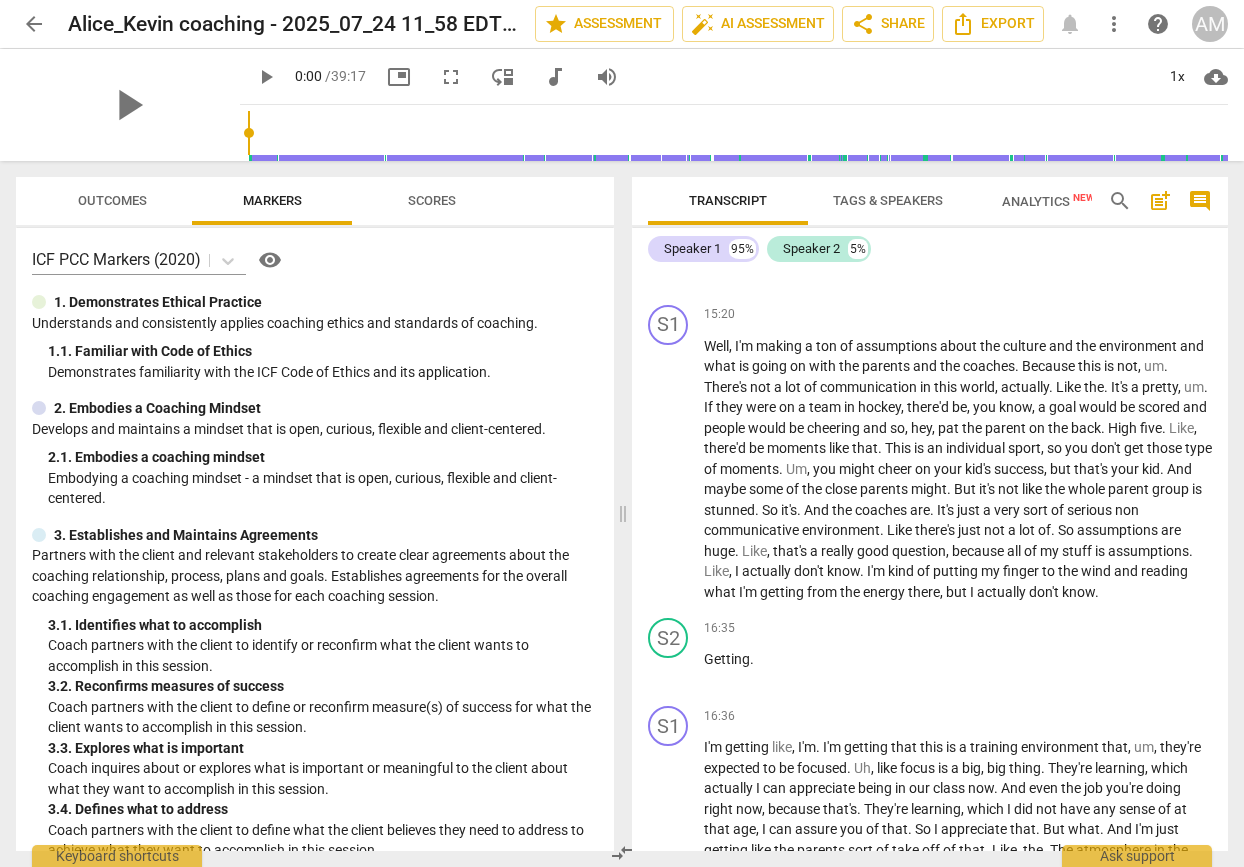 click on "cloud_download" at bounding box center (1216, 77) 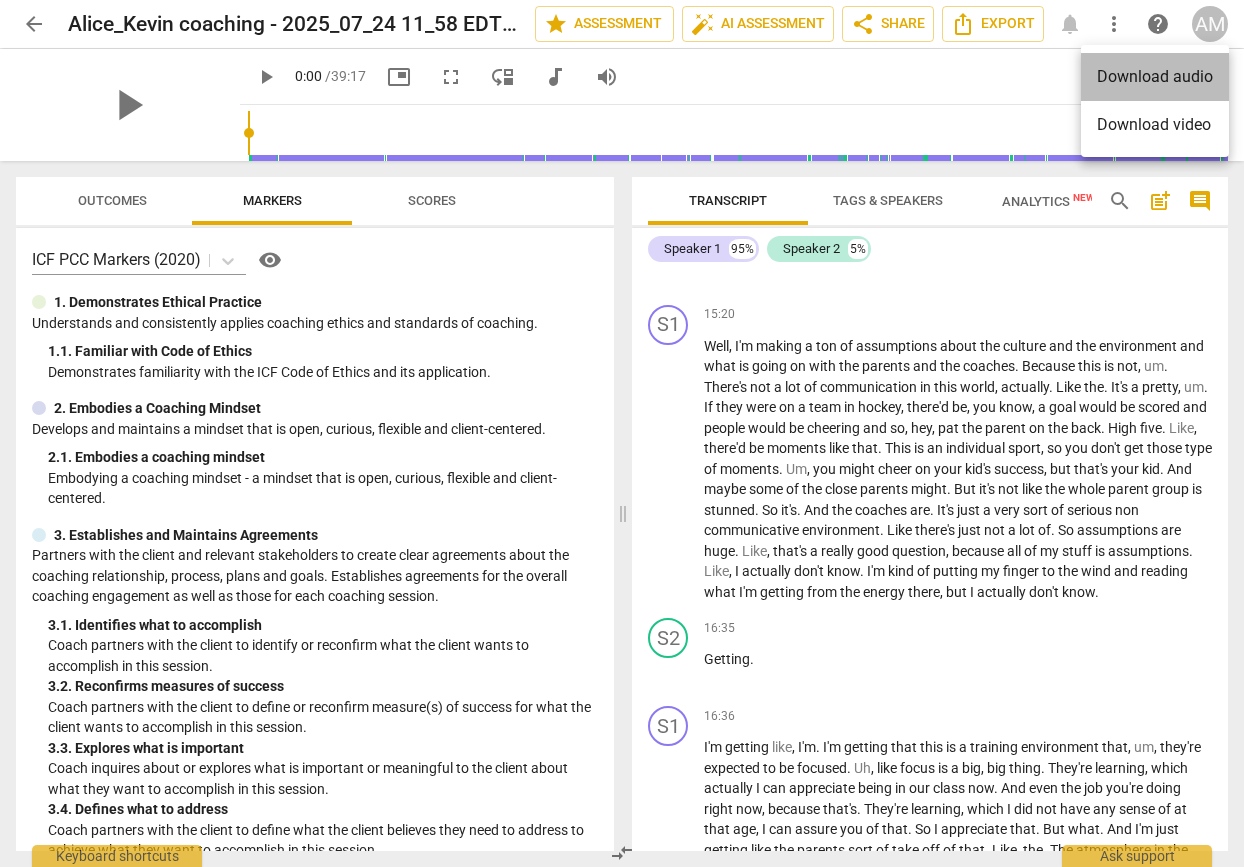 click on "Download audio" at bounding box center [1155, 77] 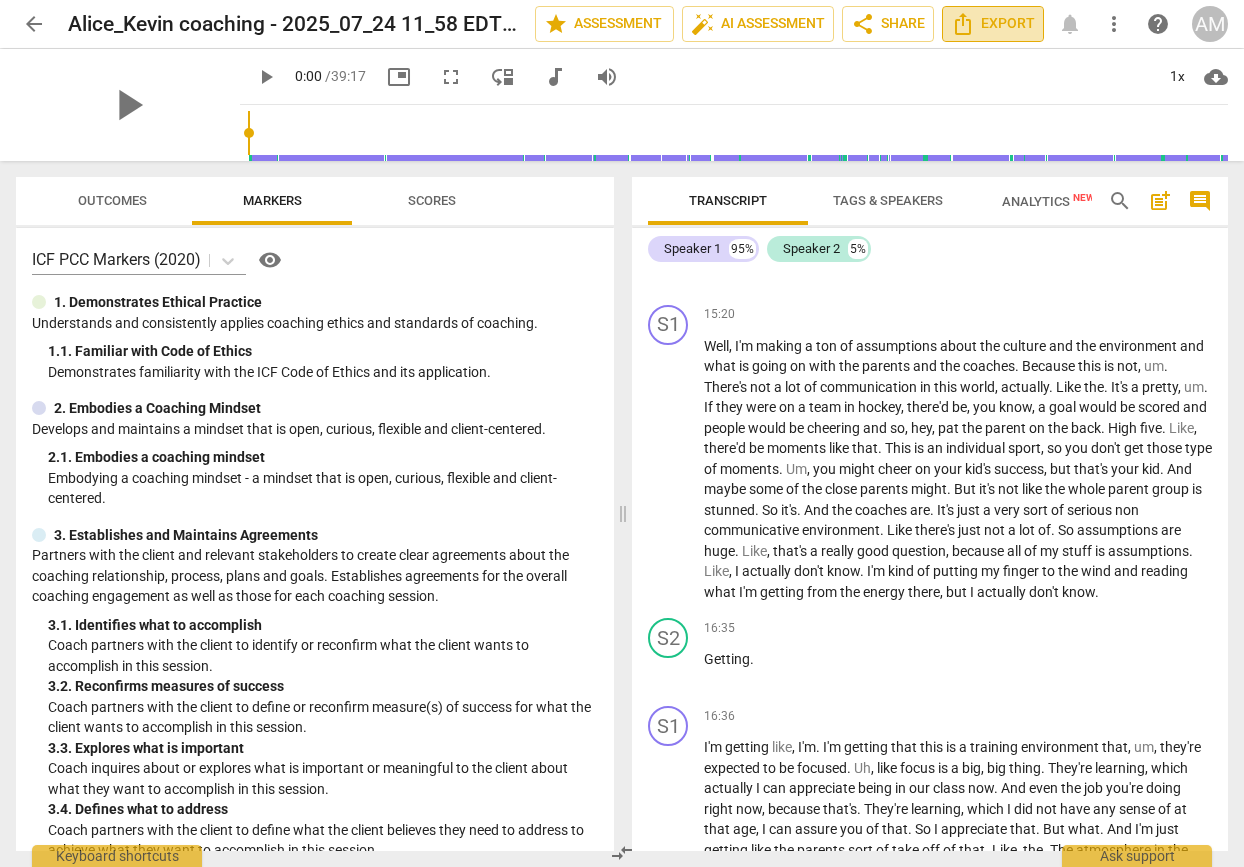click on "Export" at bounding box center (993, 24) 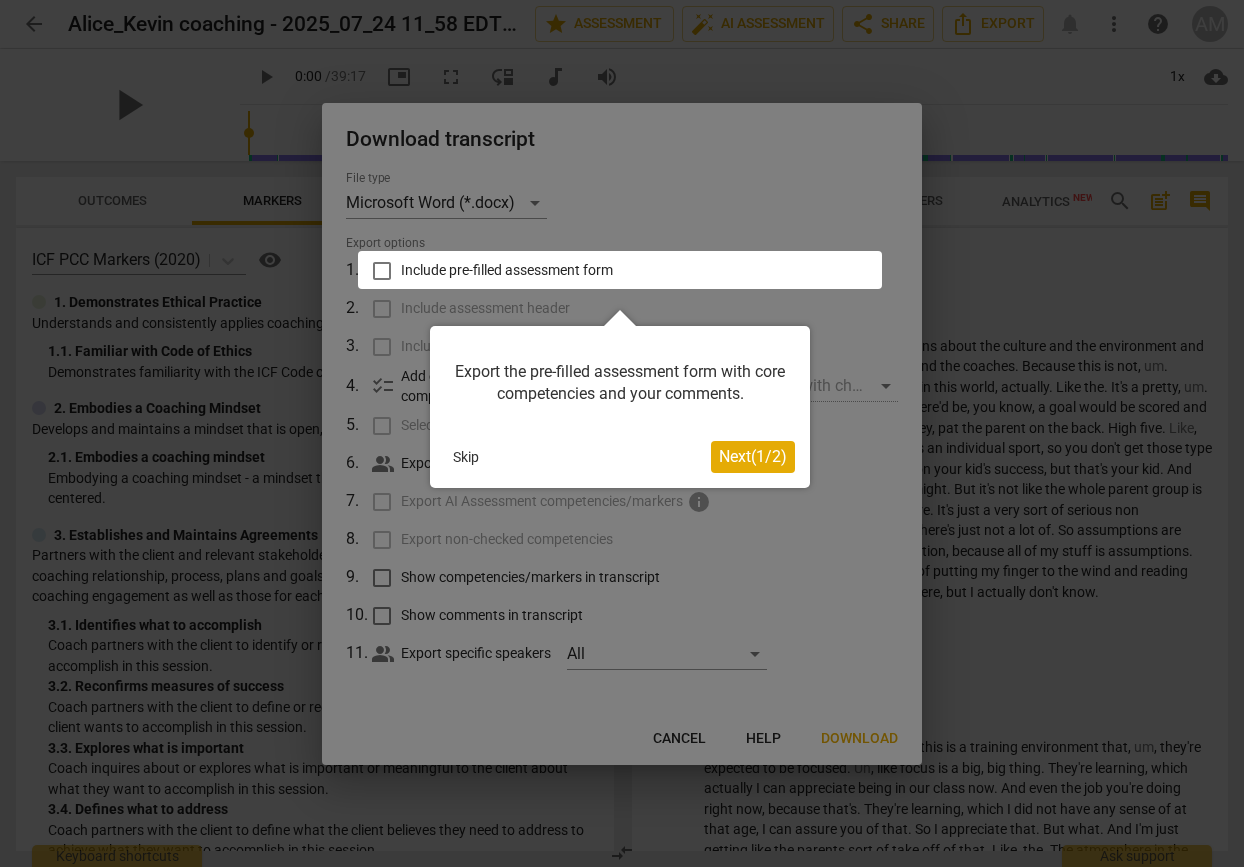 click on "Next  ( 1 / 2 )" at bounding box center [753, 456] 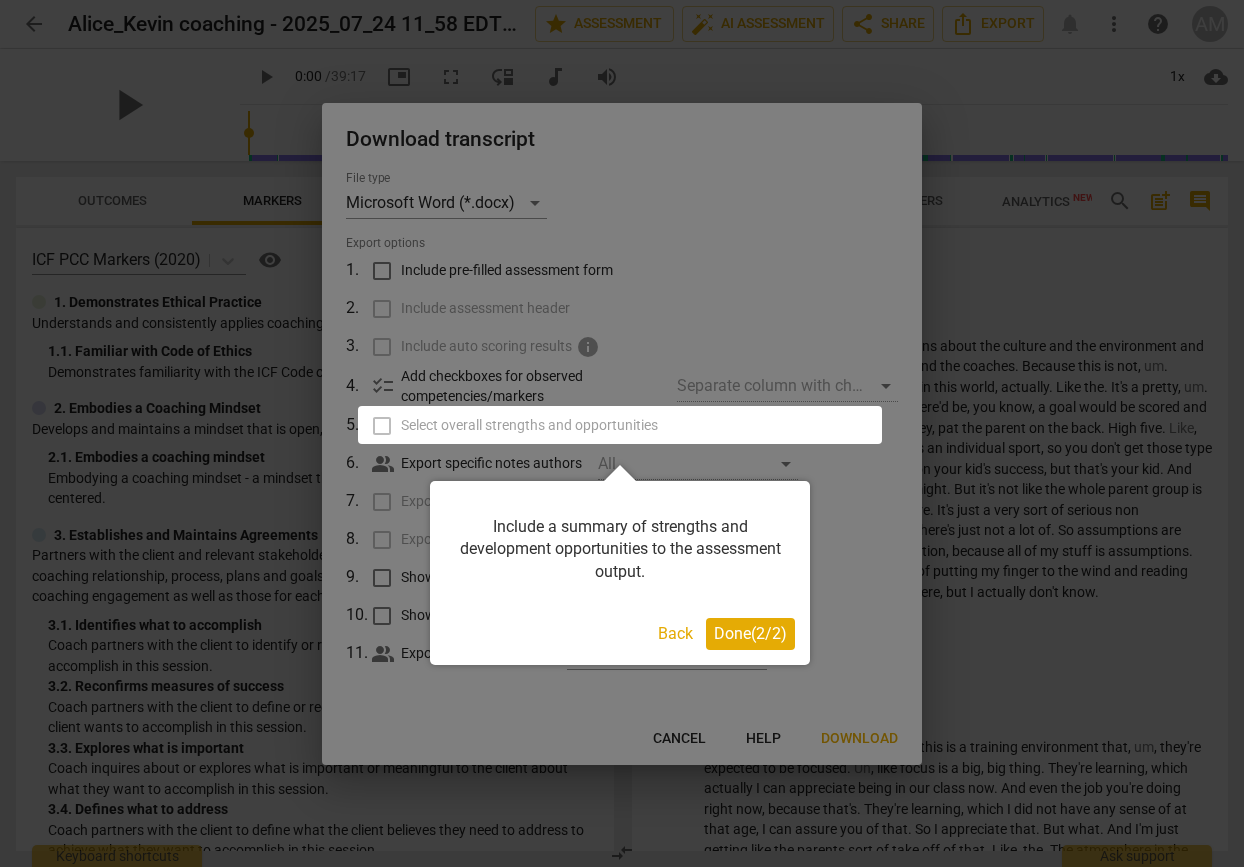 click on "Done  ( 2 / 2 )" at bounding box center (750, 633) 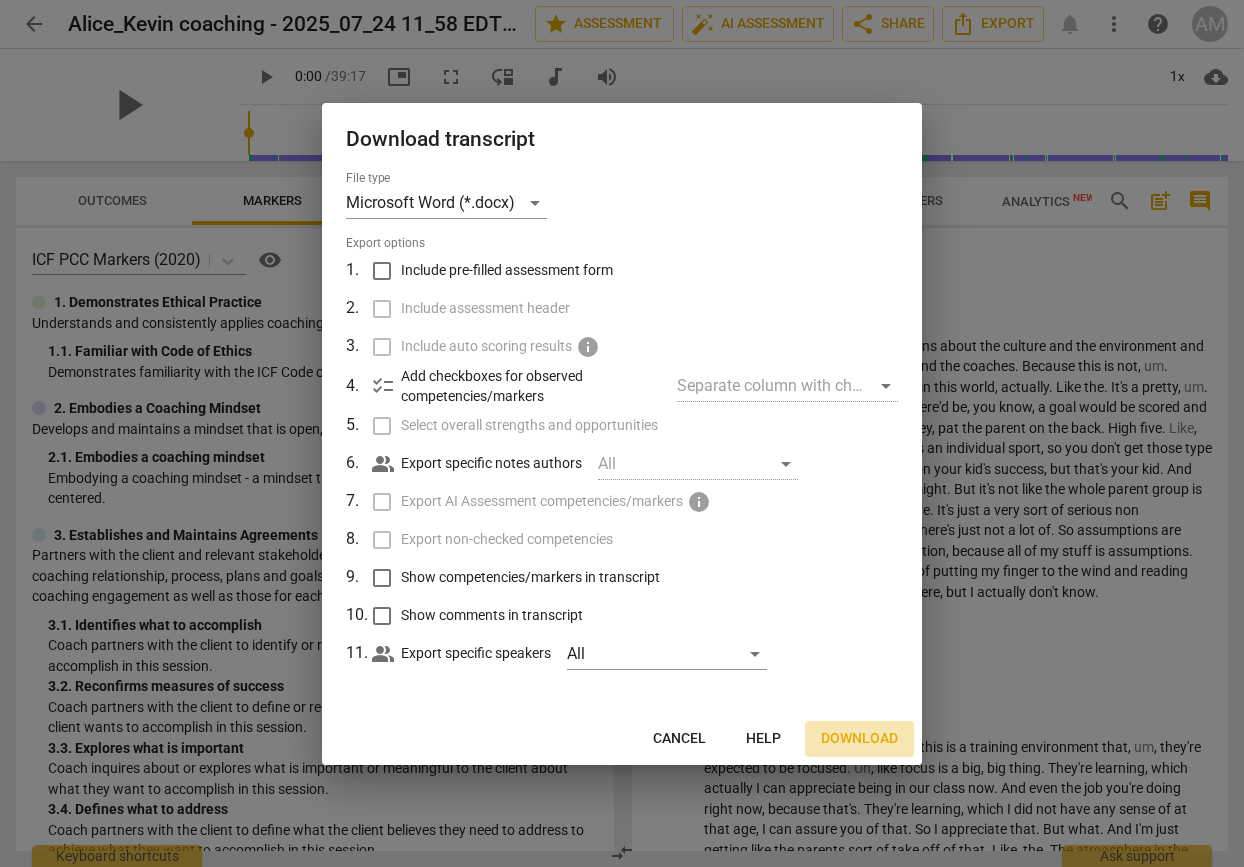 click on "Download" at bounding box center [859, 739] 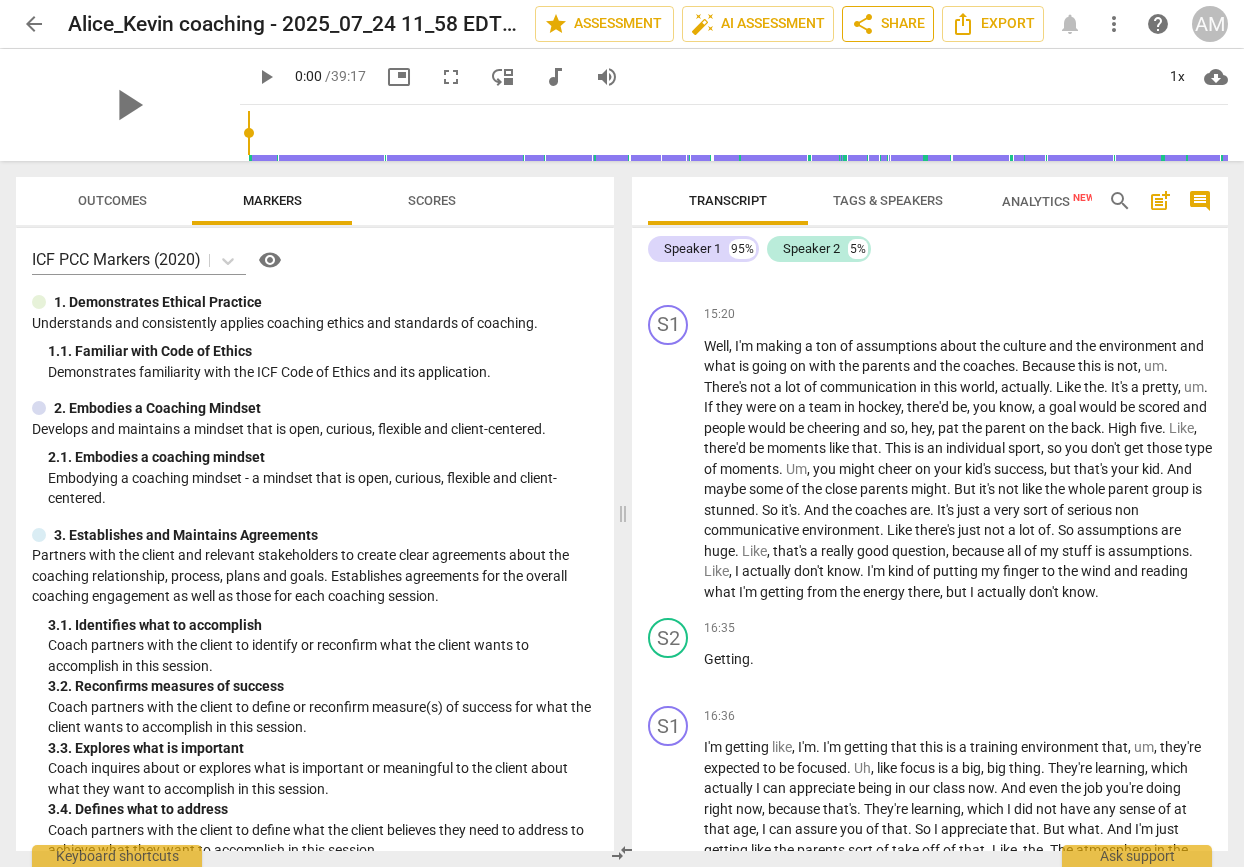 click on "share    Share" at bounding box center [888, 24] 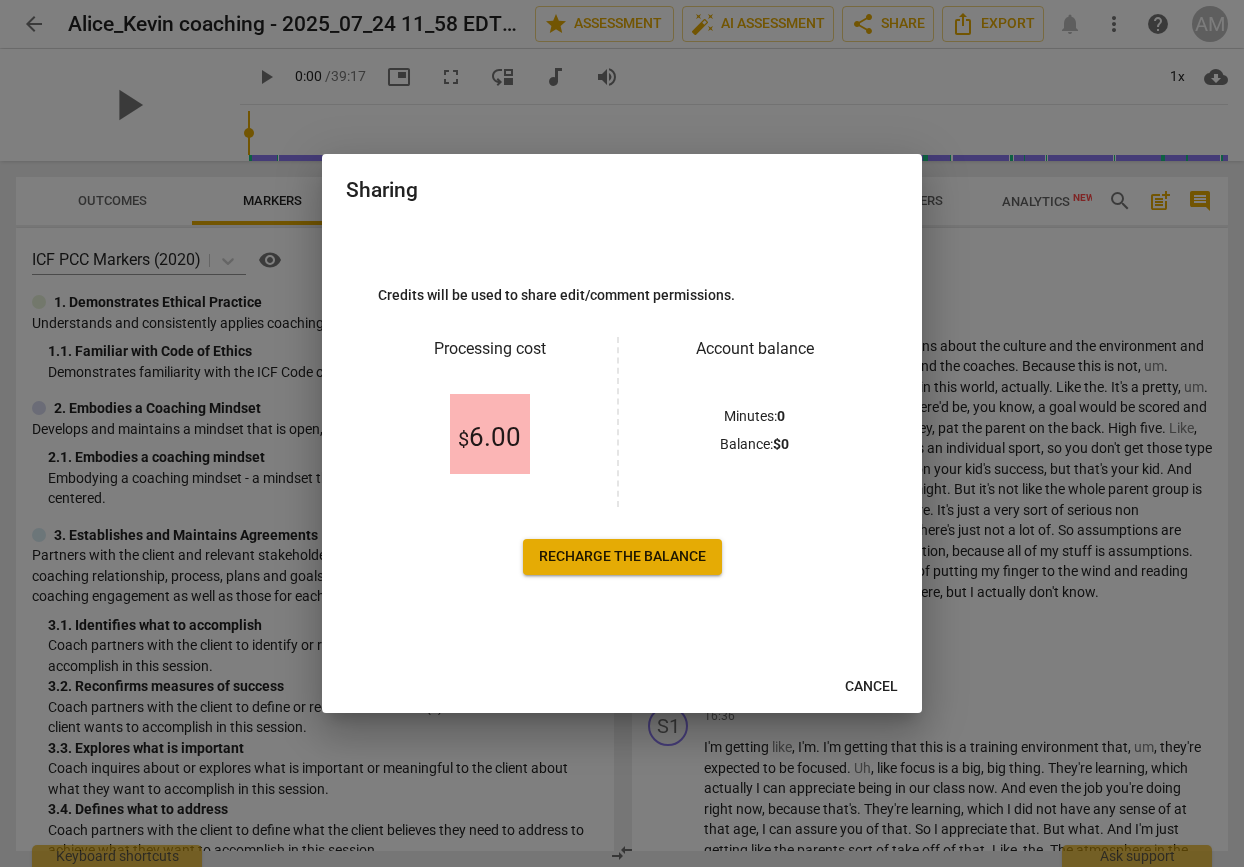 click on "Cancel" at bounding box center [871, 687] 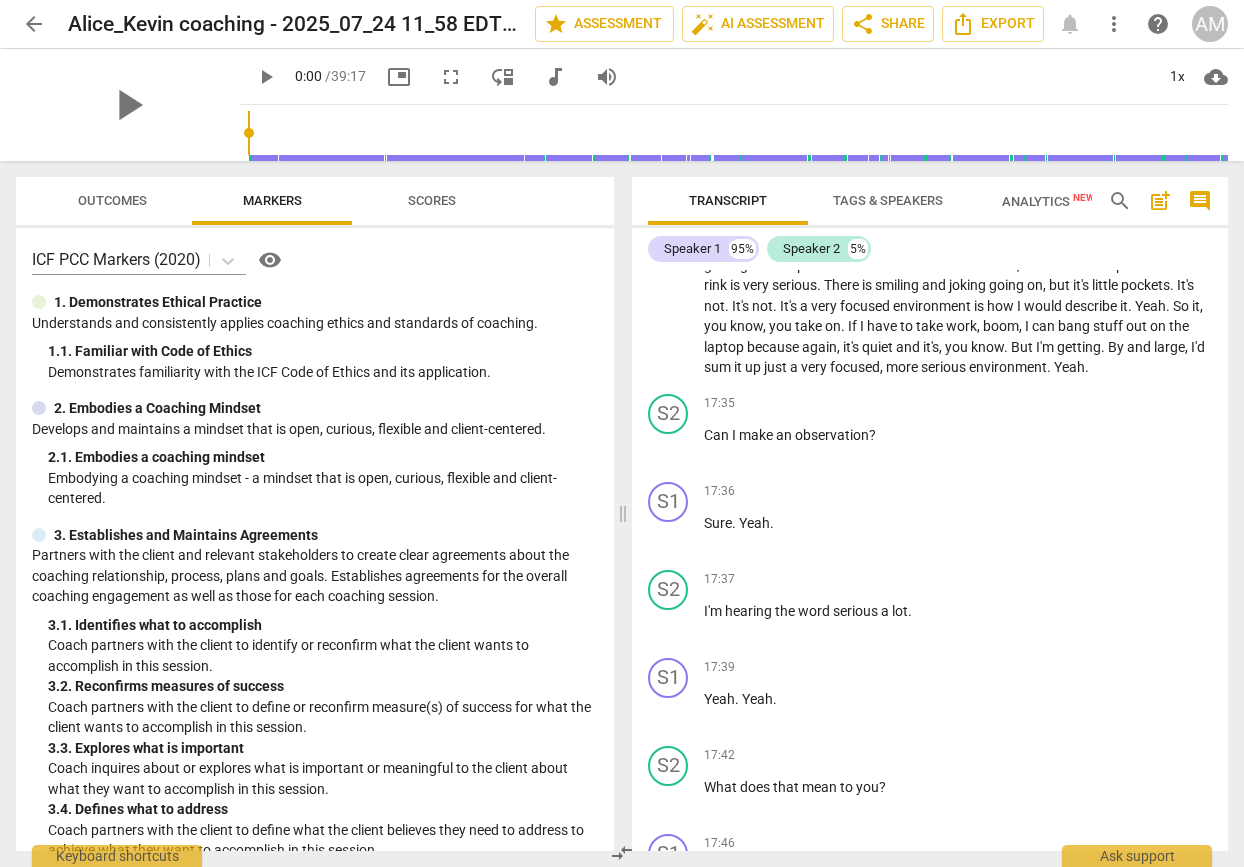 scroll, scrollTop: 4863, scrollLeft: 0, axis: vertical 